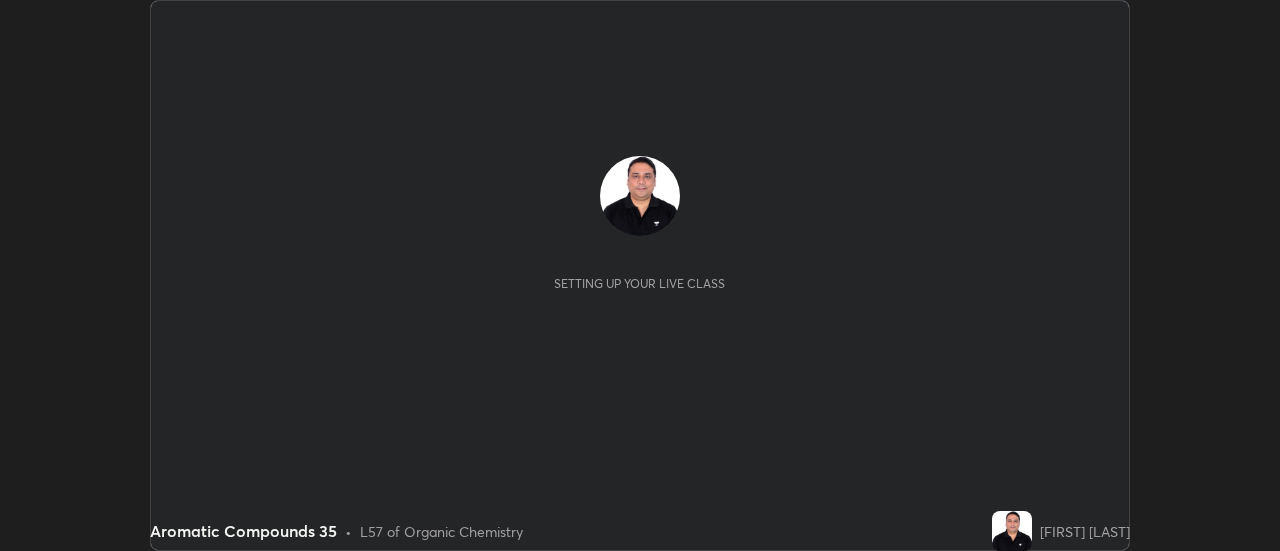 scroll, scrollTop: 0, scrollLeft: 0, axis: both 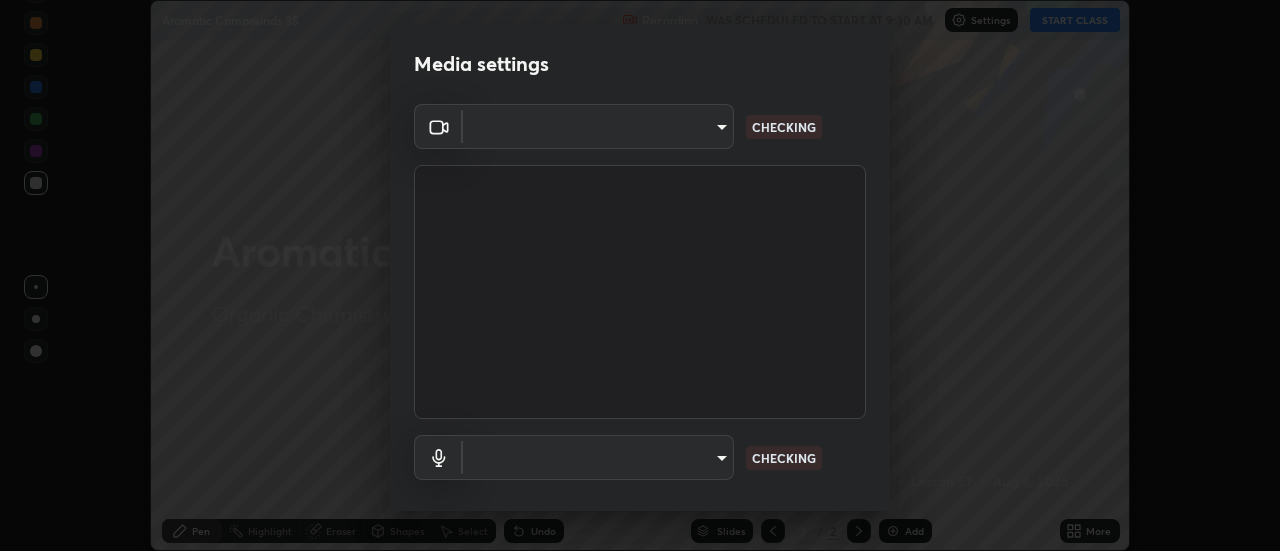 type on "4a99d6bca69bbdd202d3e351d44e5ccc04c012061a427bef120972fbb6fcb4fc" 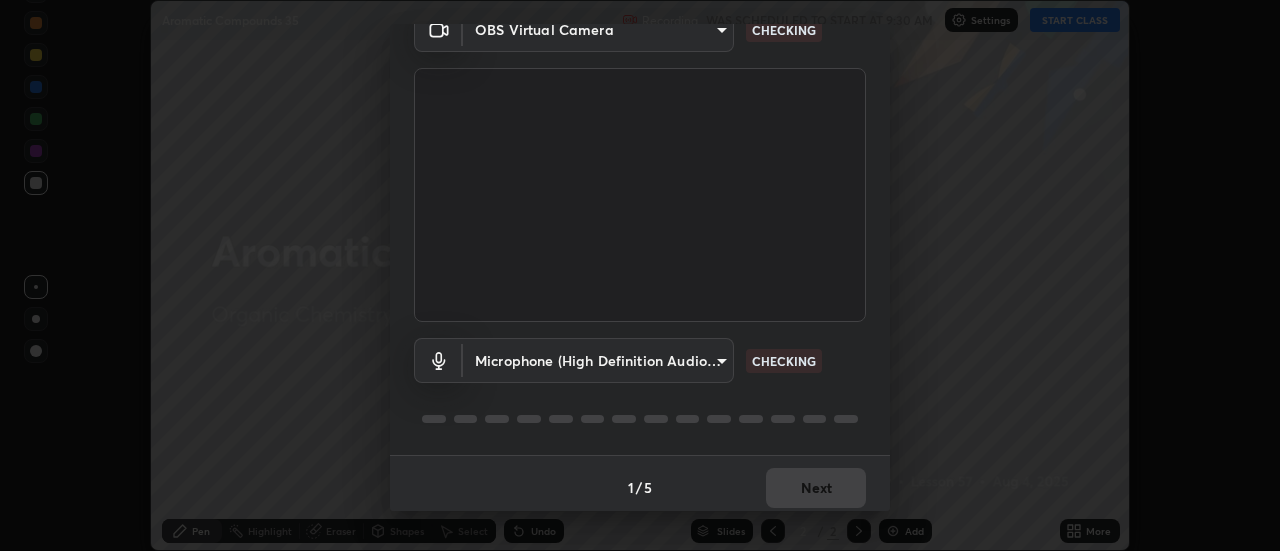 scroll, scrollTop: 105, scrollLeft: 0, axis: vertical 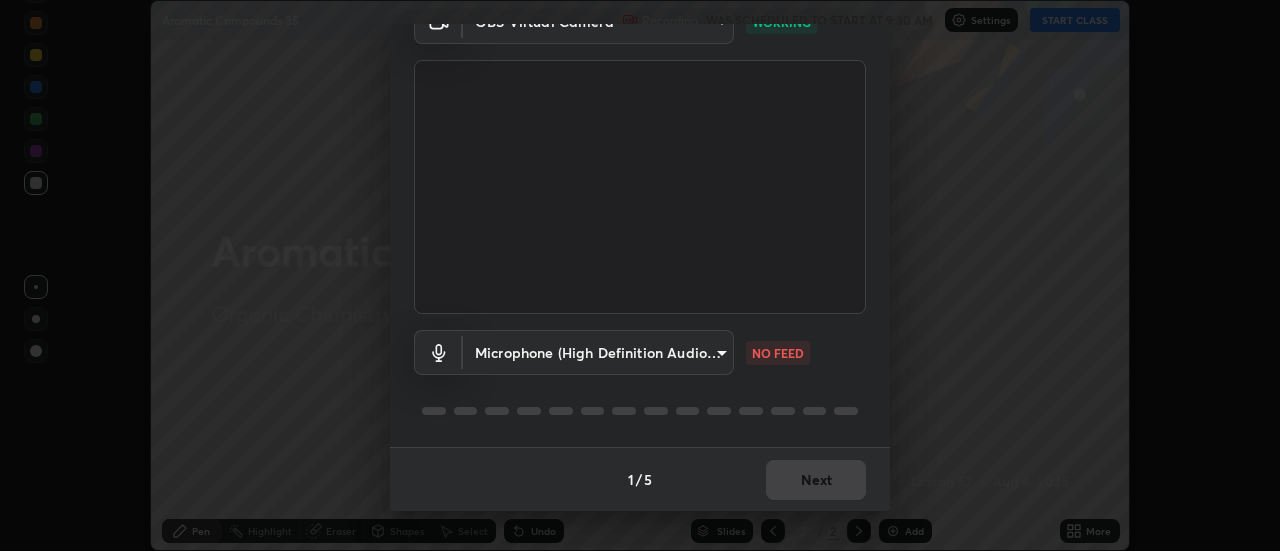 click on "Erase all Aromatic Compounds 35 Recording WAS SCHEDULED TO START AT  [TIME] Settings START CLASS Setting up your live class Aromatic Compounds 35 • L57 of Organic Chemistry [FIRST] [LAST] Pen Highlight Eraser Shapes Select Undo Slides 2 / 2 Add More No doubts shared Encourage your learners to ask a doubt for better clarity Report an issue Reason for reporting Buffering Chat not working Audio - Video sync issue Educator video quality low ​ Attach an image Report Media settings OBS Virtual Camera [HASH] WORKING Microphone (High Definition Audio Device) [HASH] NO FEED 1 / 5 Next" at bounding box center [640, 275] 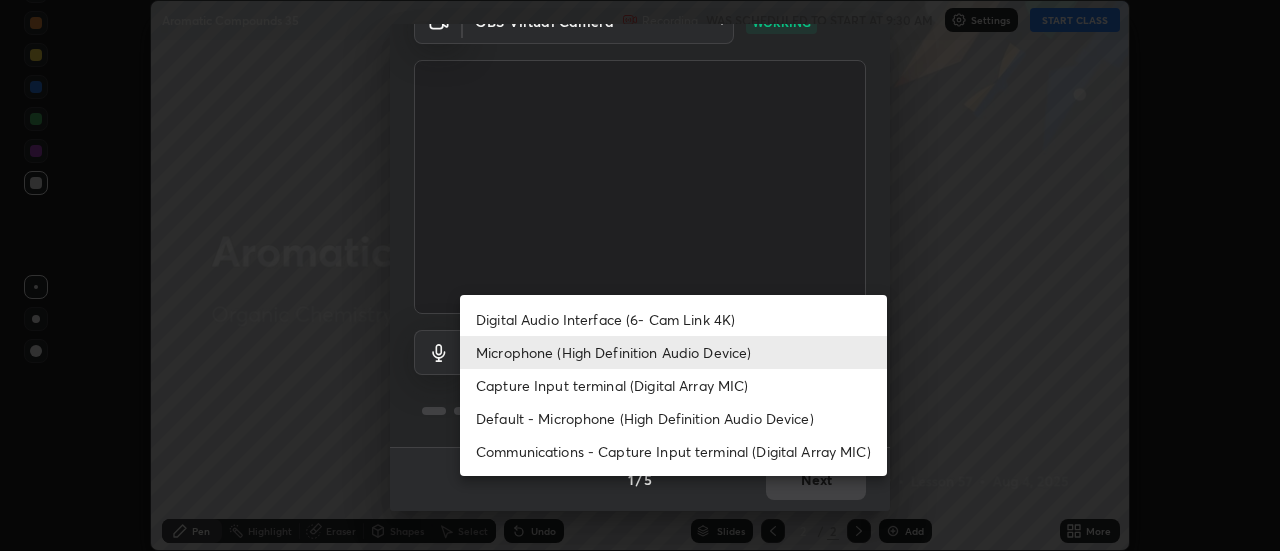 click on "Default - Microphone (High Definition Audio Device)" at bounding box center (673, 418) 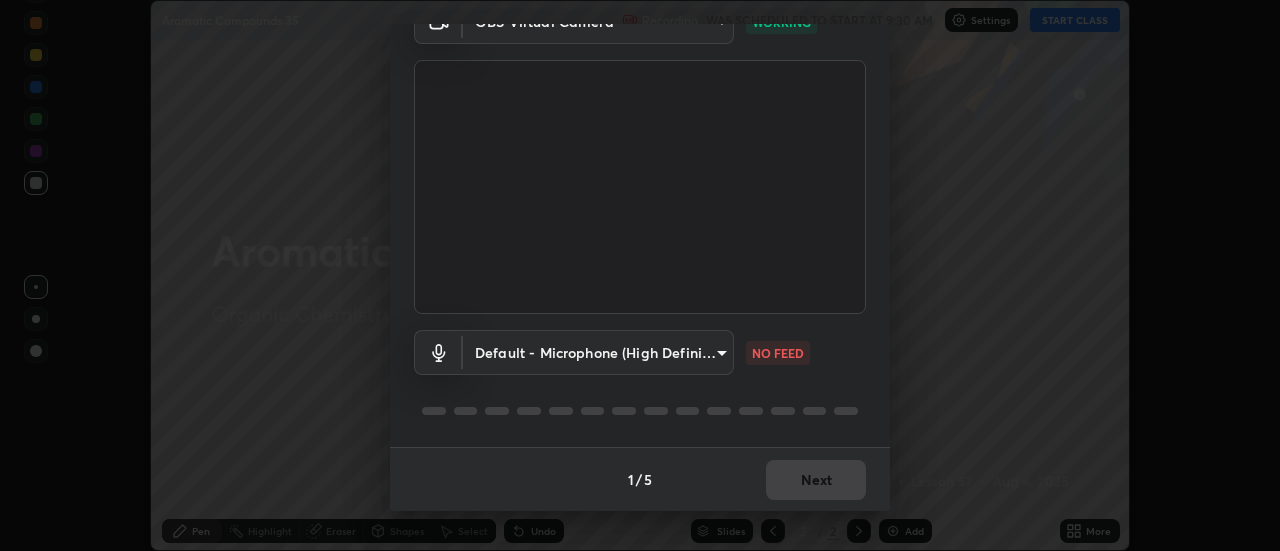 type on "default" 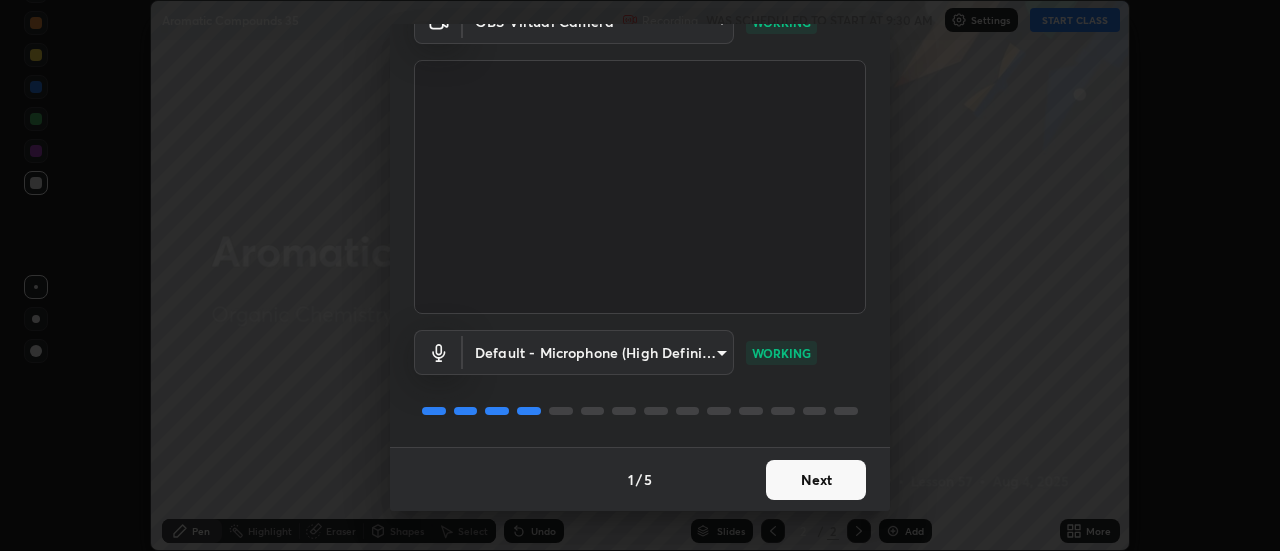 click on "Next" at bounding box center [816, 480] 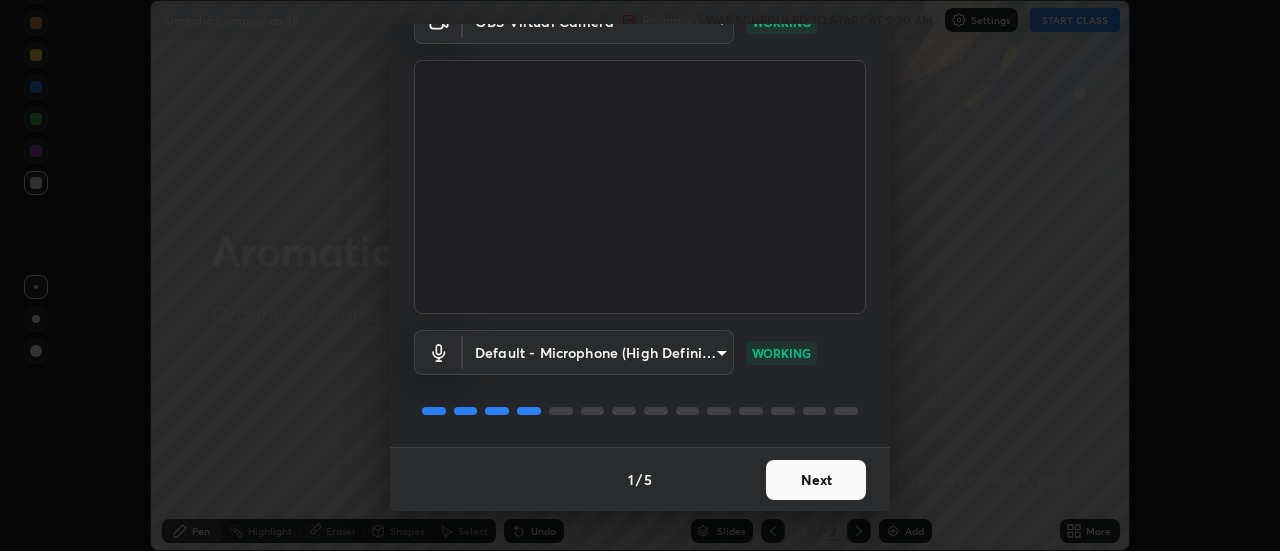 scroll, scrollTop: 0, scrollLeft: 0, axis: both 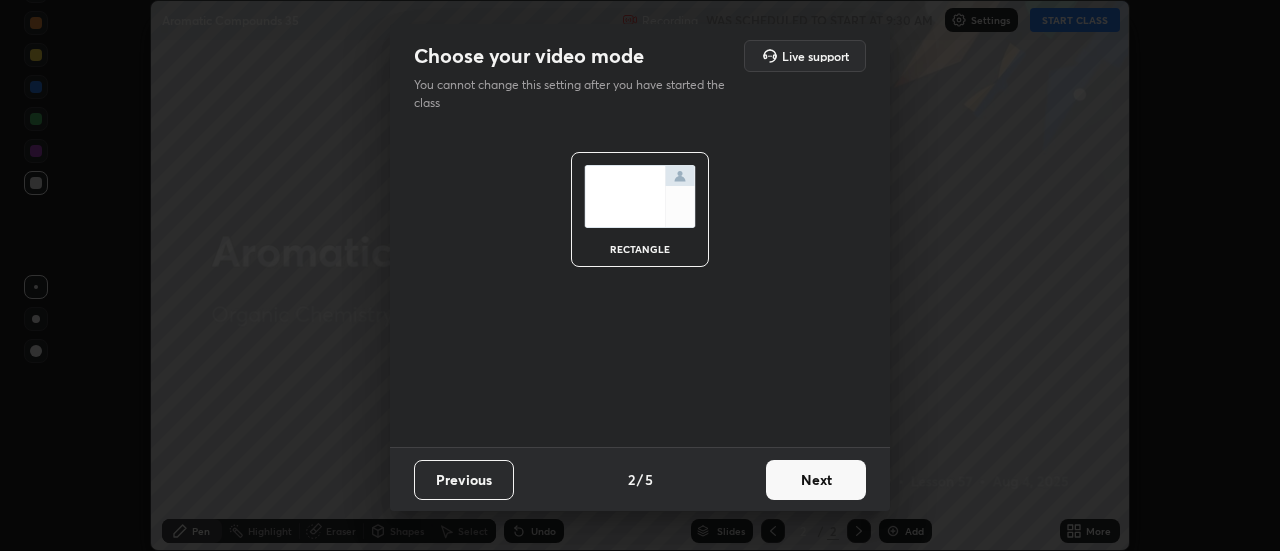click on "Next" at bounding box center [816, 480] 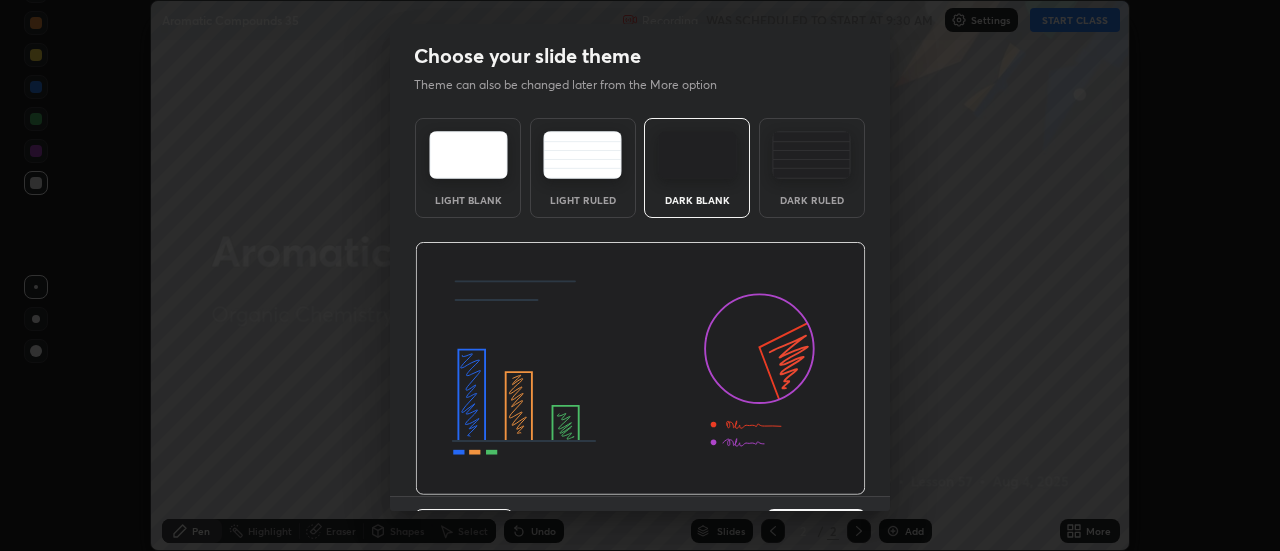 click at bounding box center [640, 369] 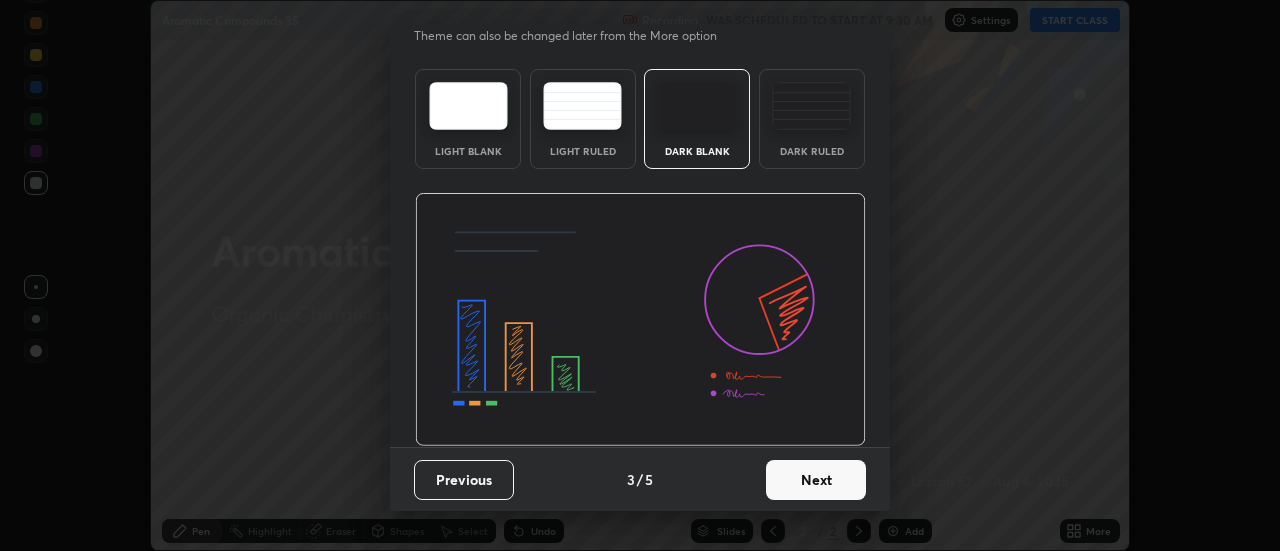 click on "Next" at bounding box center [816, 480] 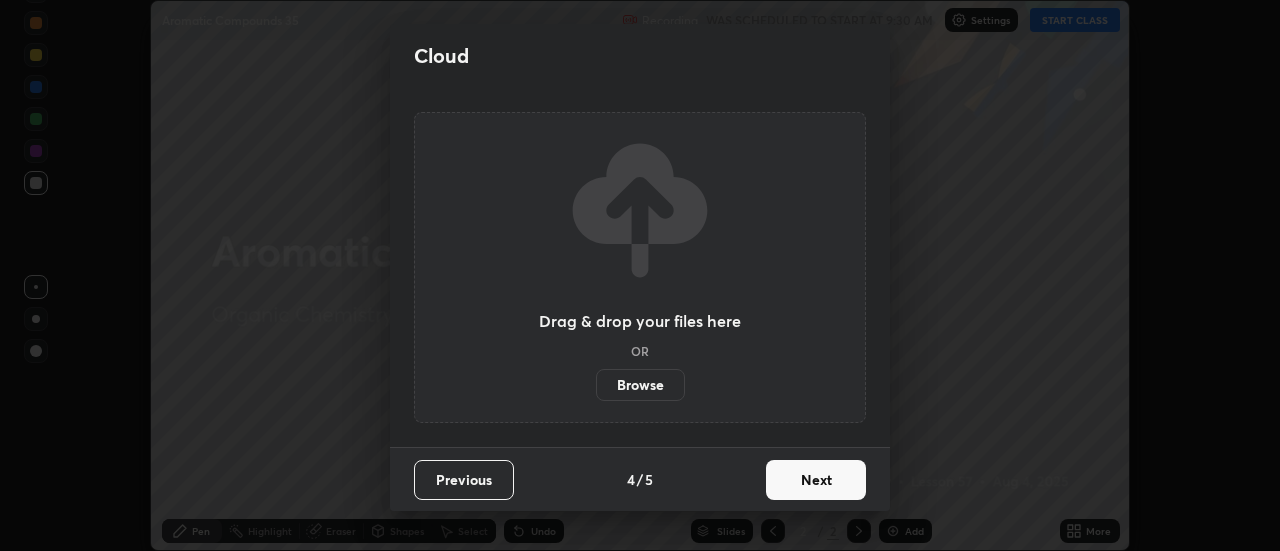 scroll, scrollTop: 0, scrollLeft: 0, axis: both 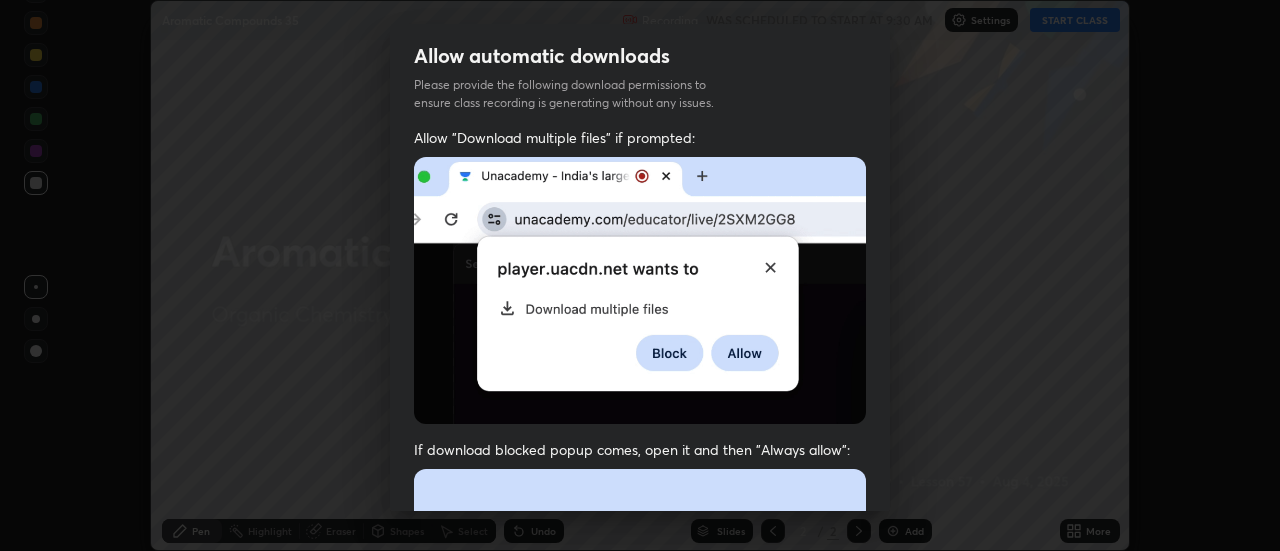 click at bounding box center [640, 687] 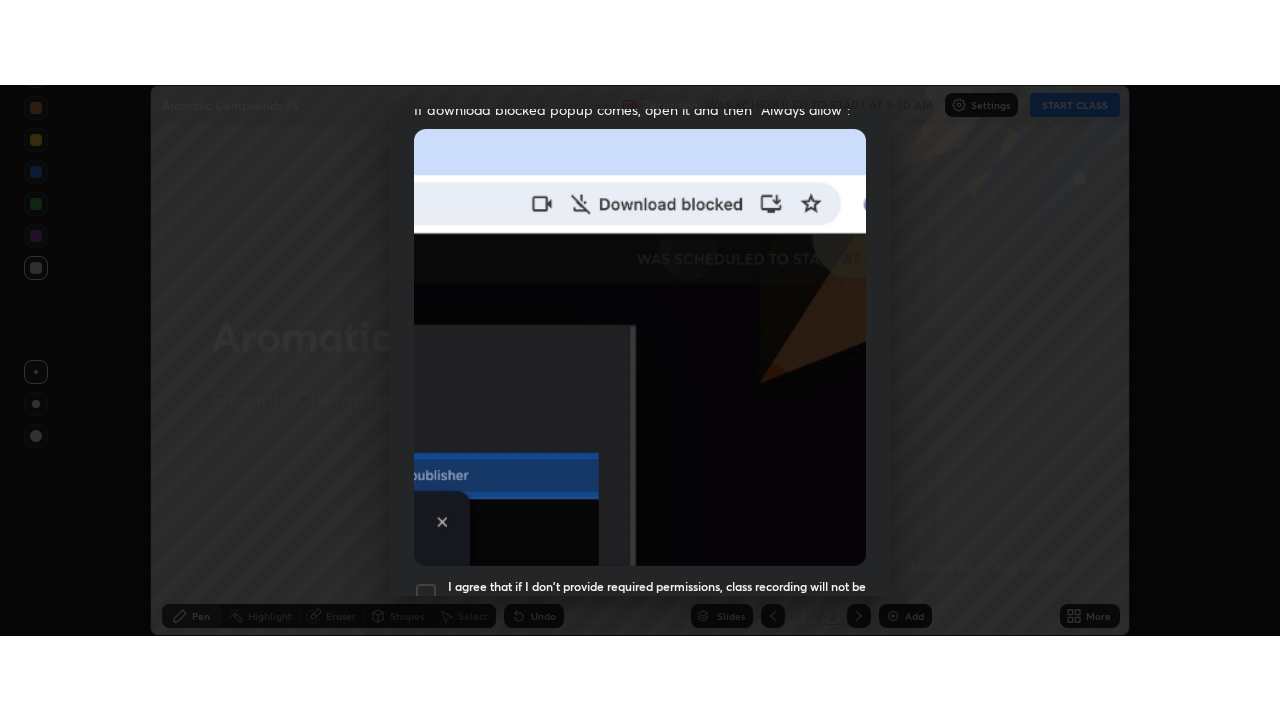 scroll, scrollTop: 513, scrollLeft: 0, axis: vertical 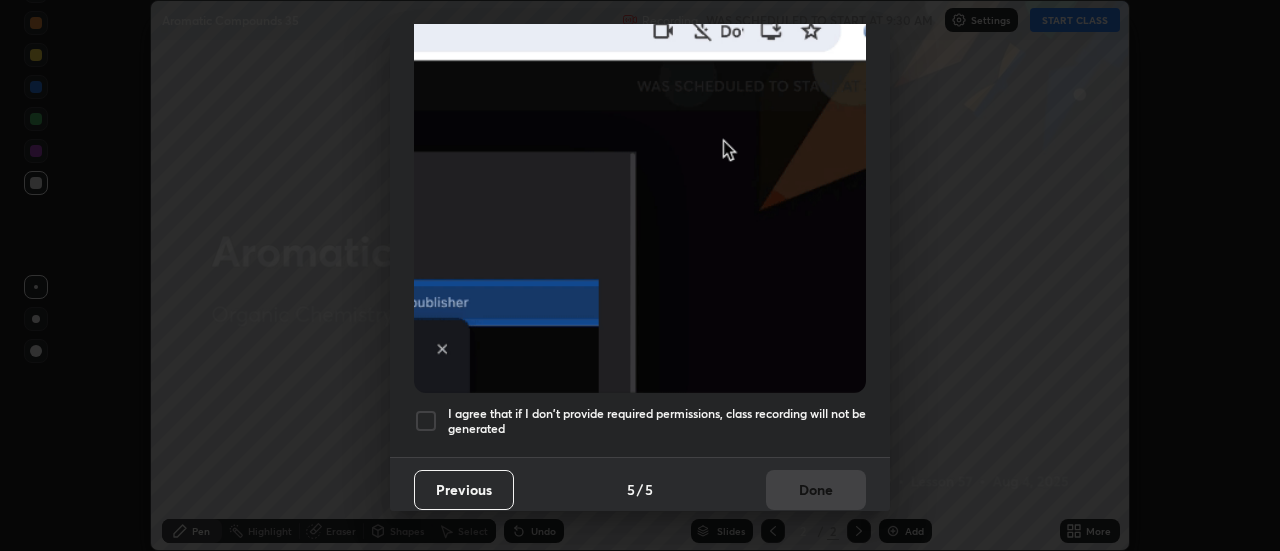 click at bounding box center [426, 421] 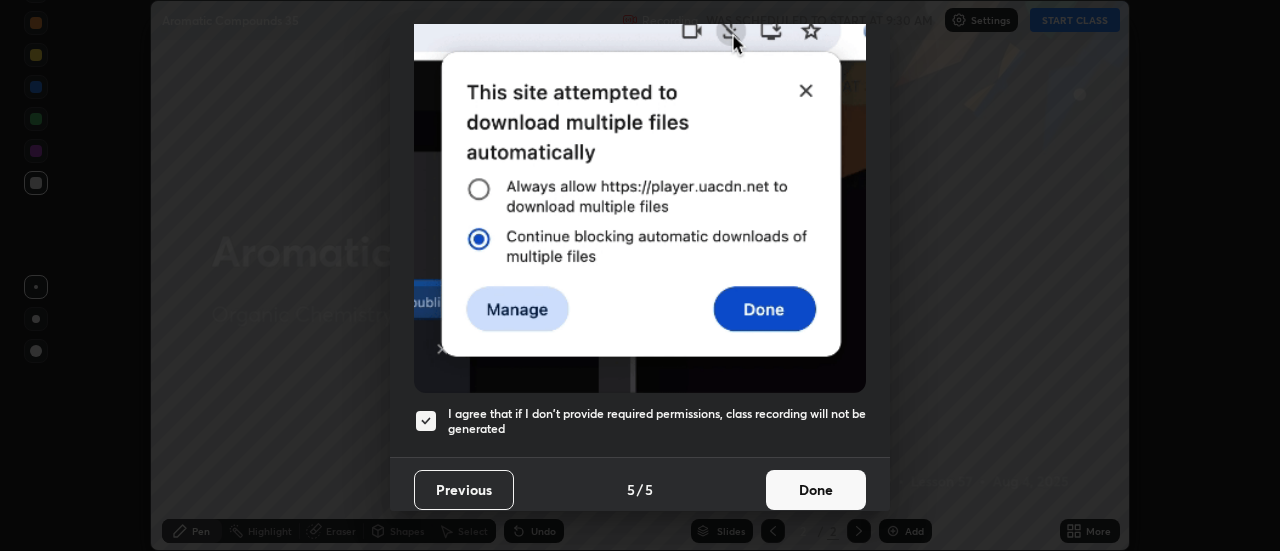 click on "Done" at bounding box center (816, 490) 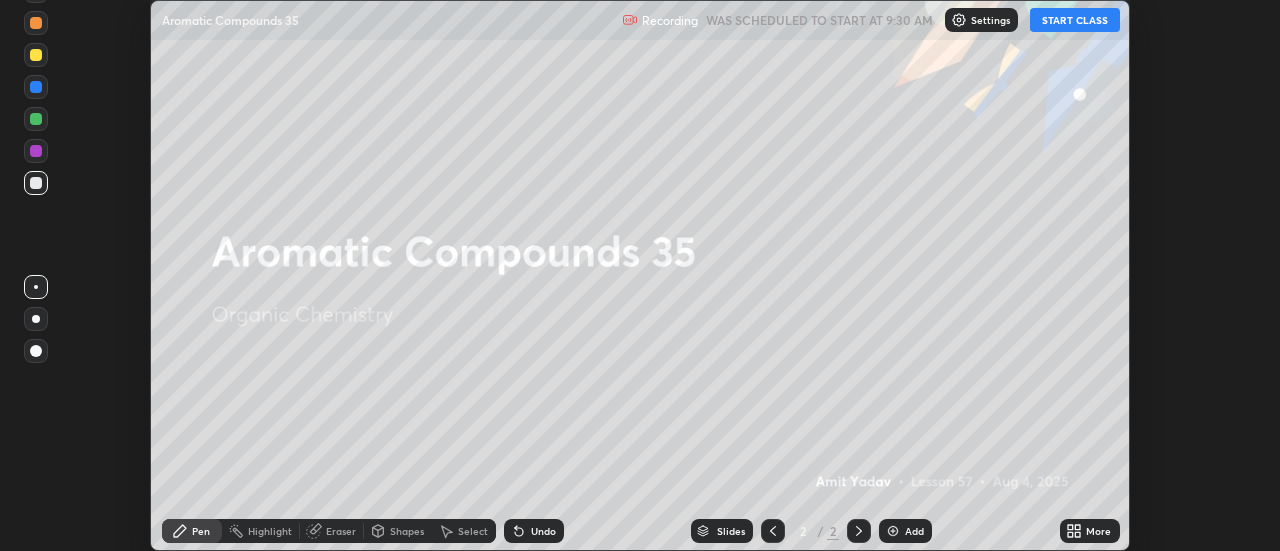 click 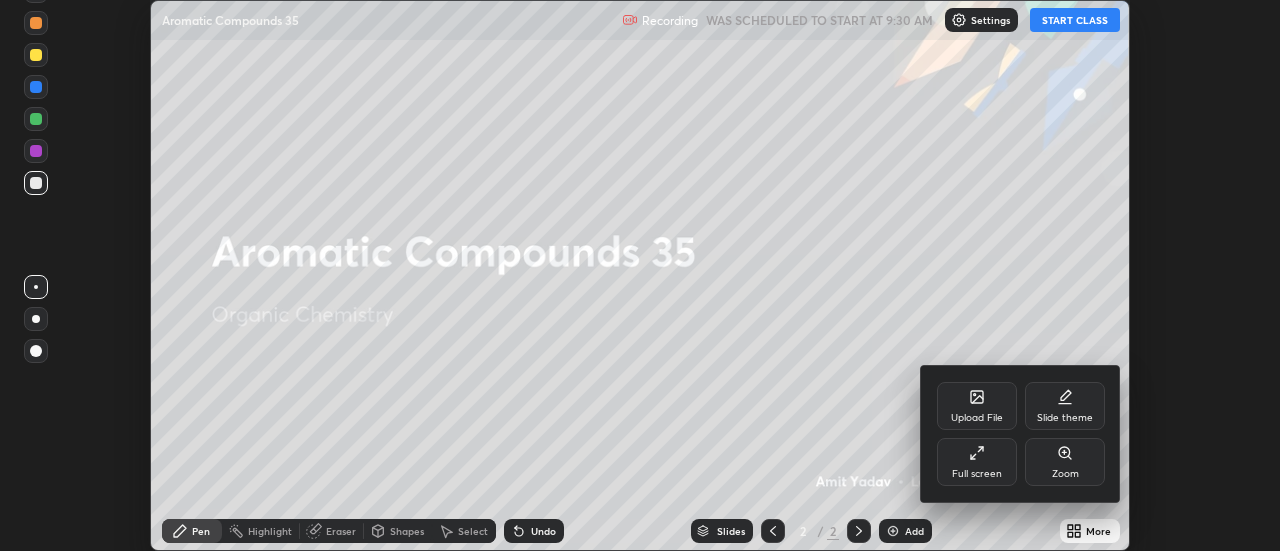 click on "Full screen" at bounding box center [977, 462] 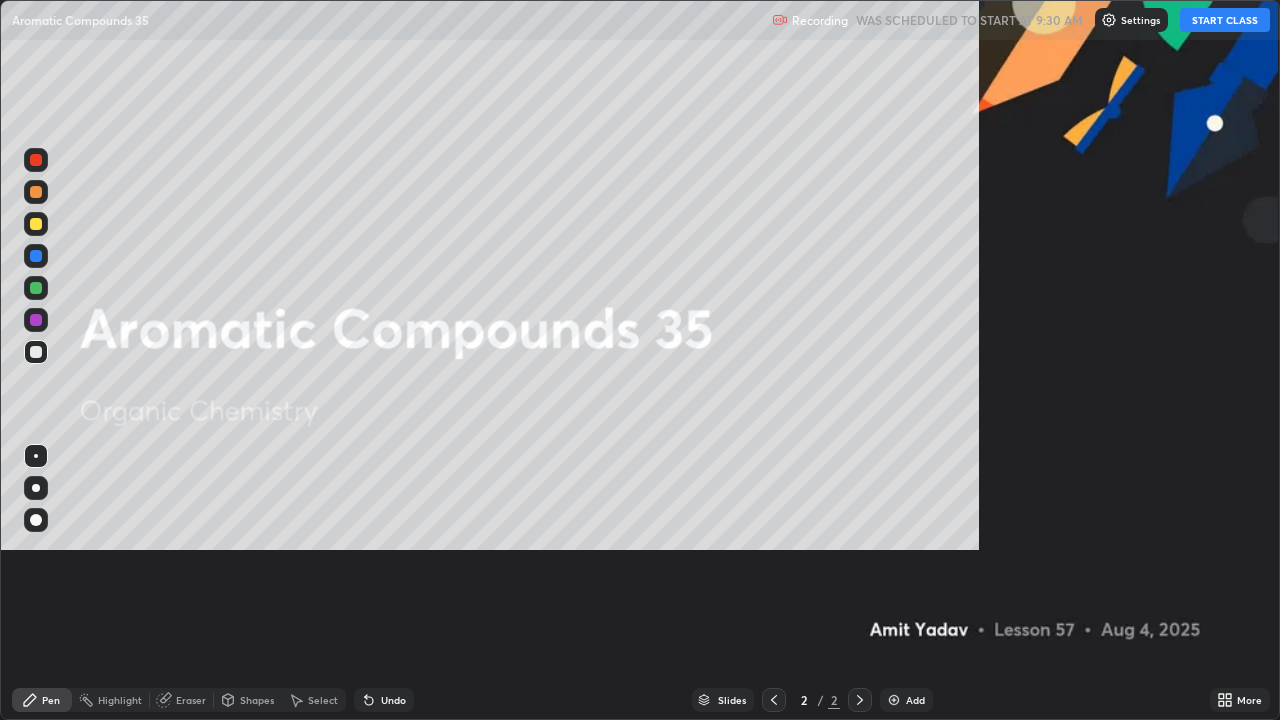 scroll, scrollTop: 99280, scrollLeft: 98720, axis: both 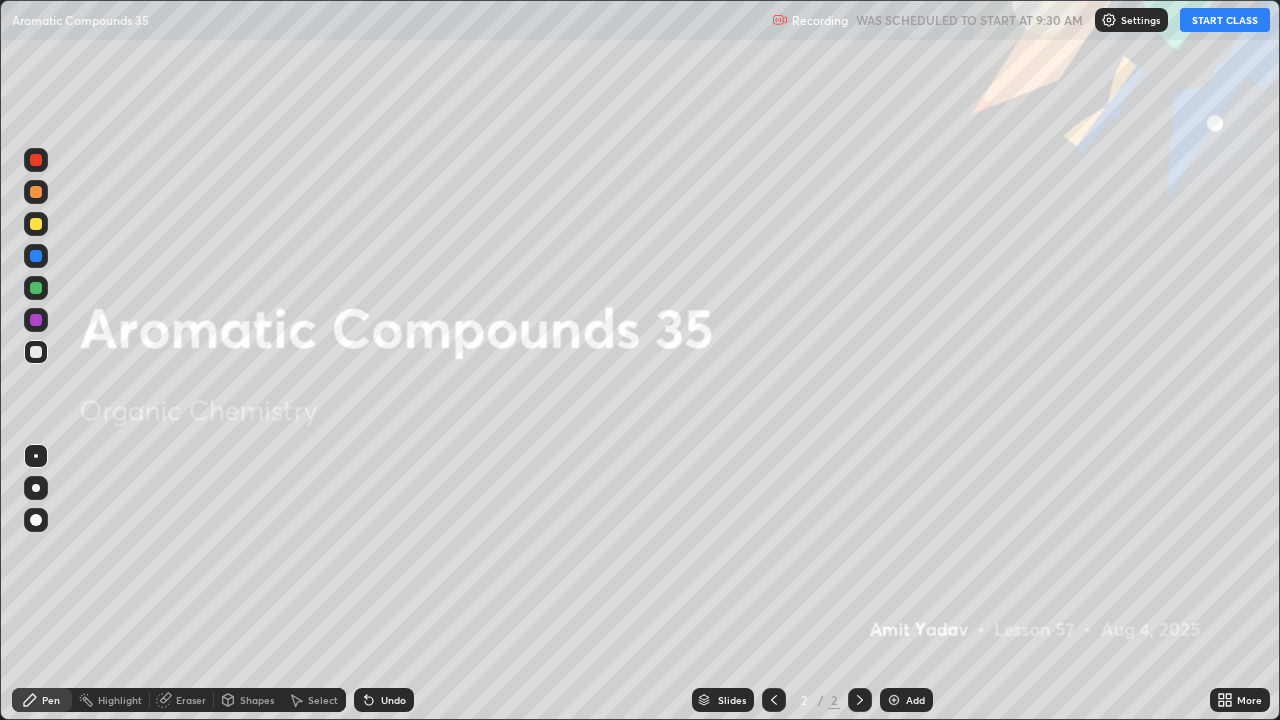 click on "START CLASS" at bounding box center (1225, 20) 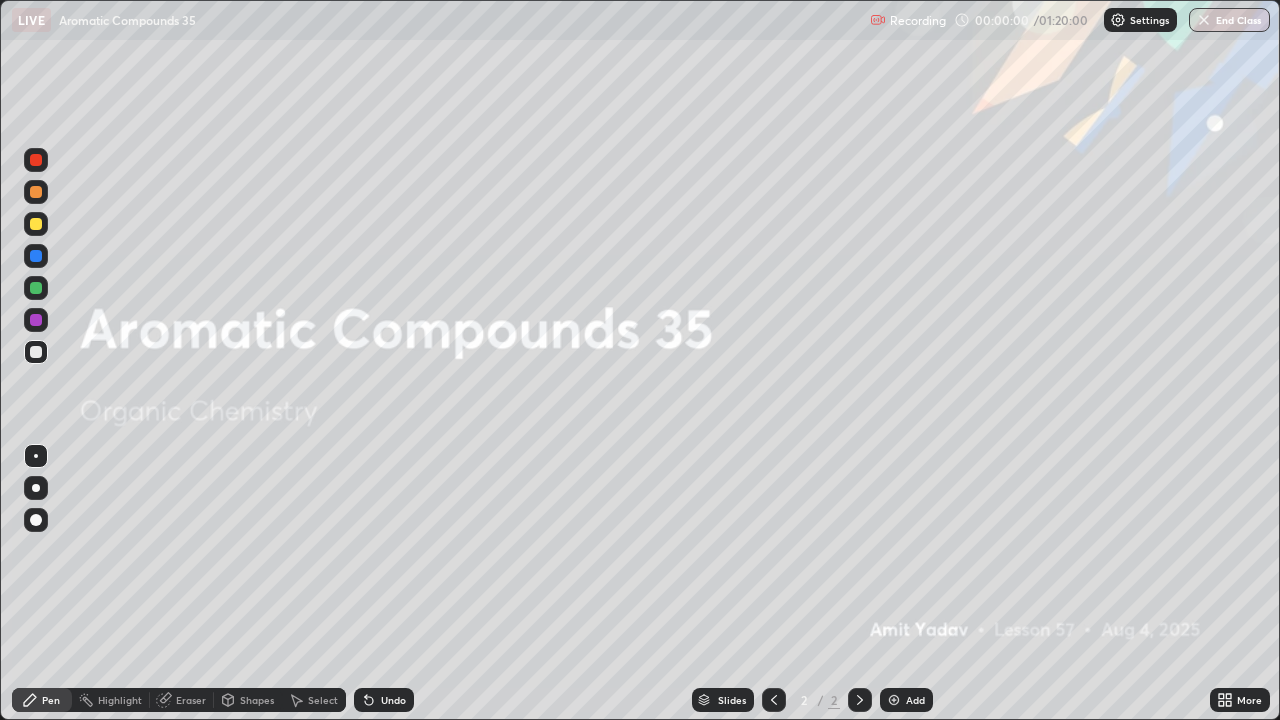click on "Add" at bounding box center (906, 700) 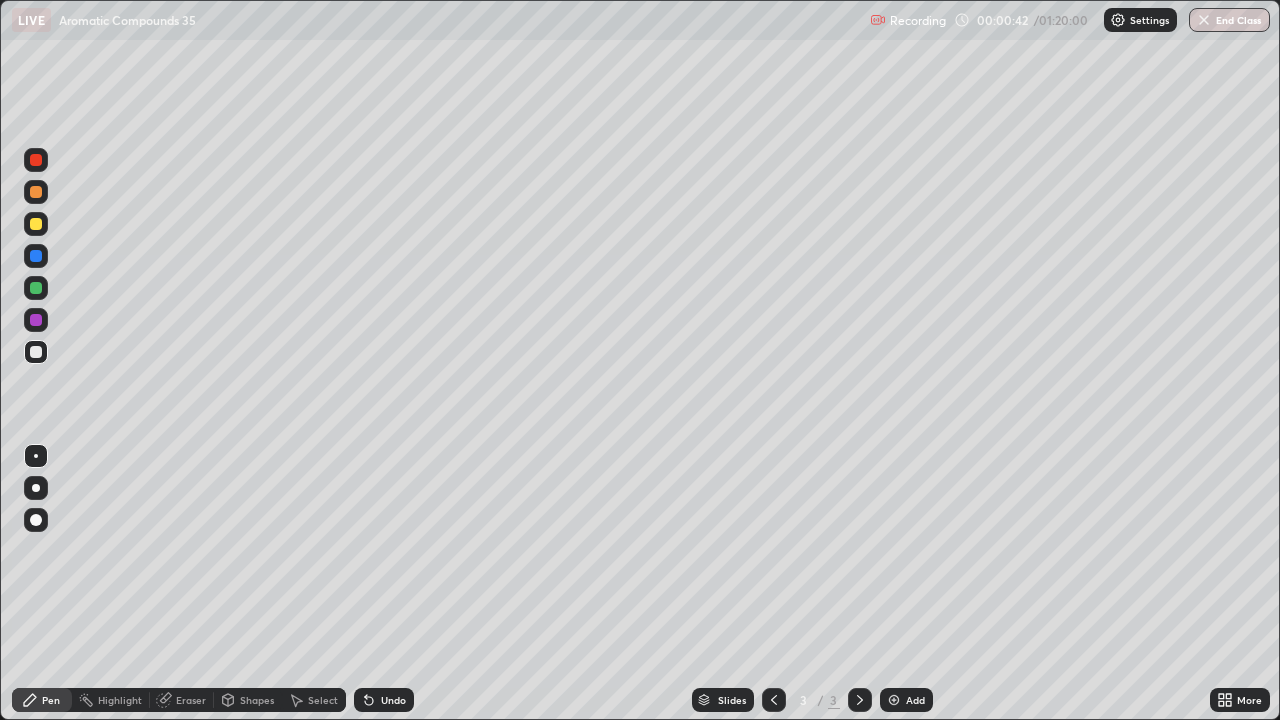 click at bounding box center [36, 224] 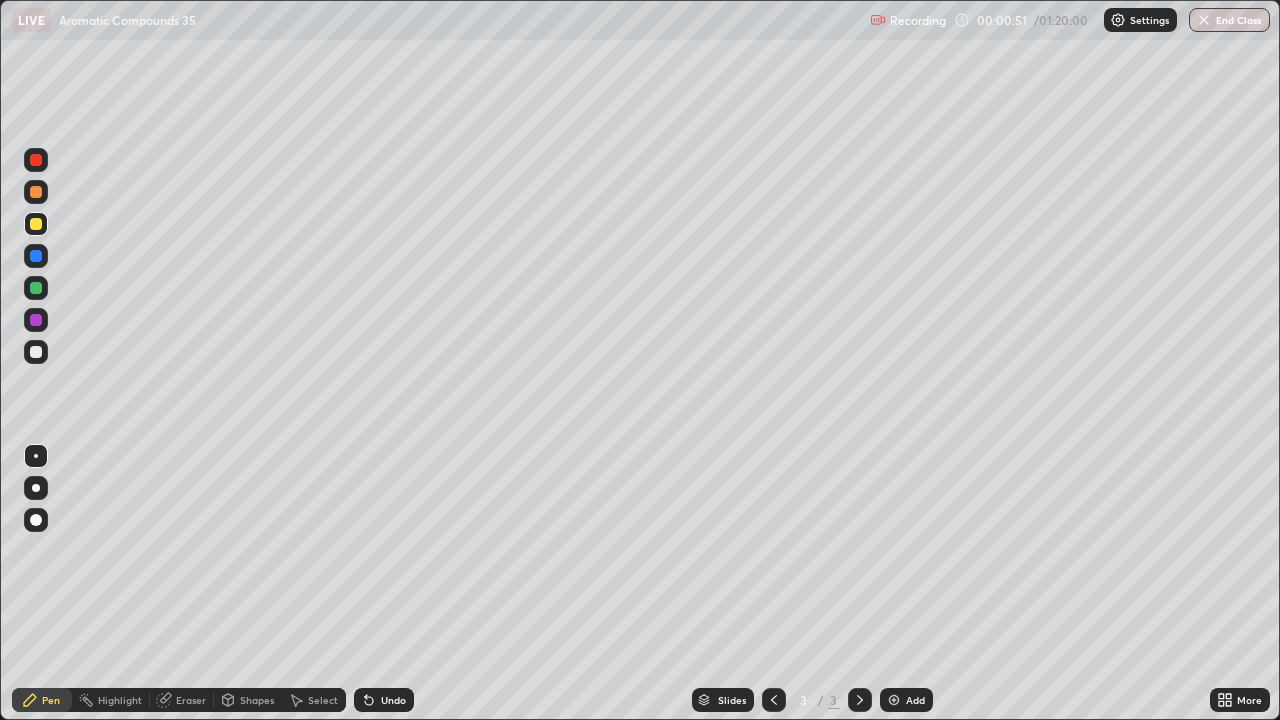 click on "Undo" at bounding box center (393, 700) 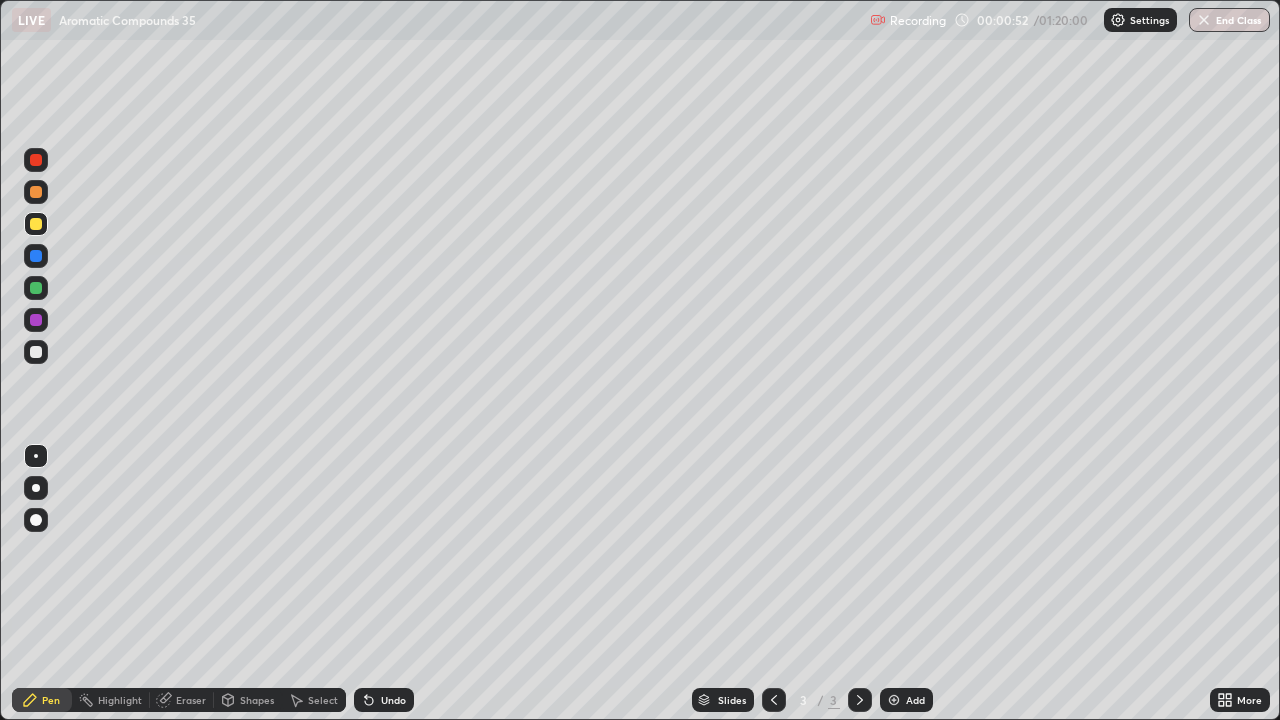 click on "Undo" at bounding box center [393, 700] 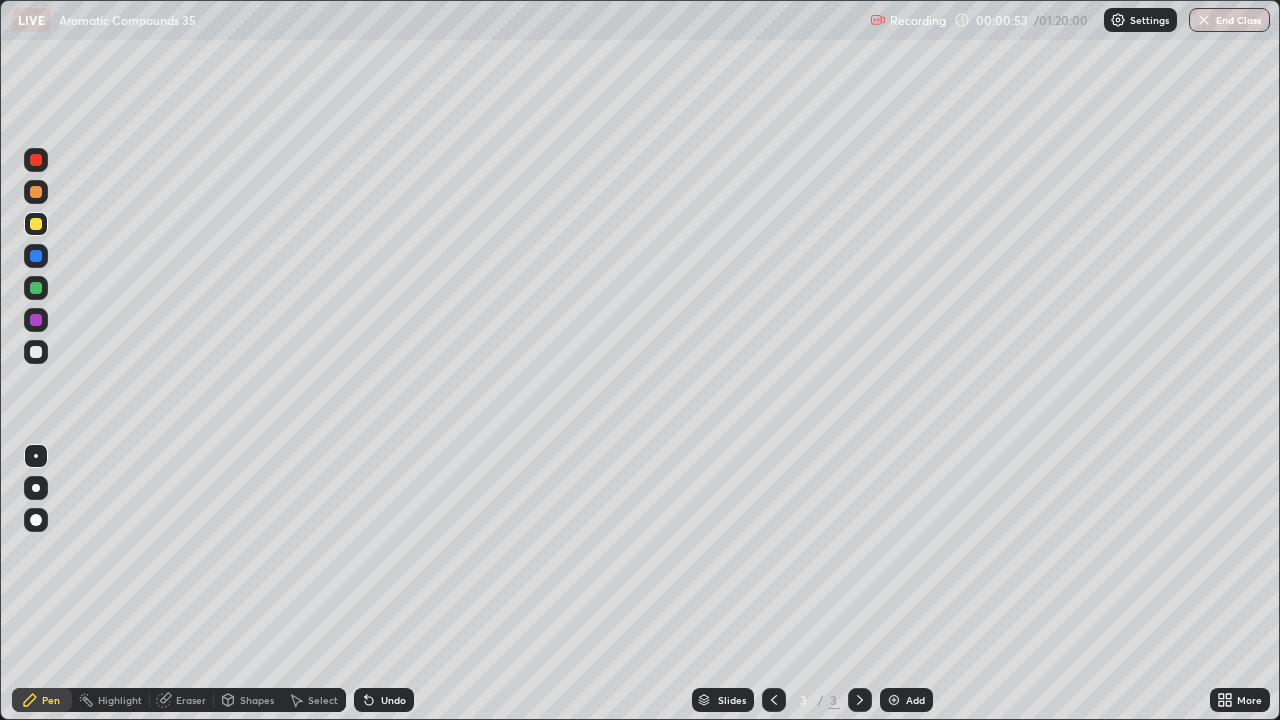 click on "Undo" at bounding box center [384, 700] 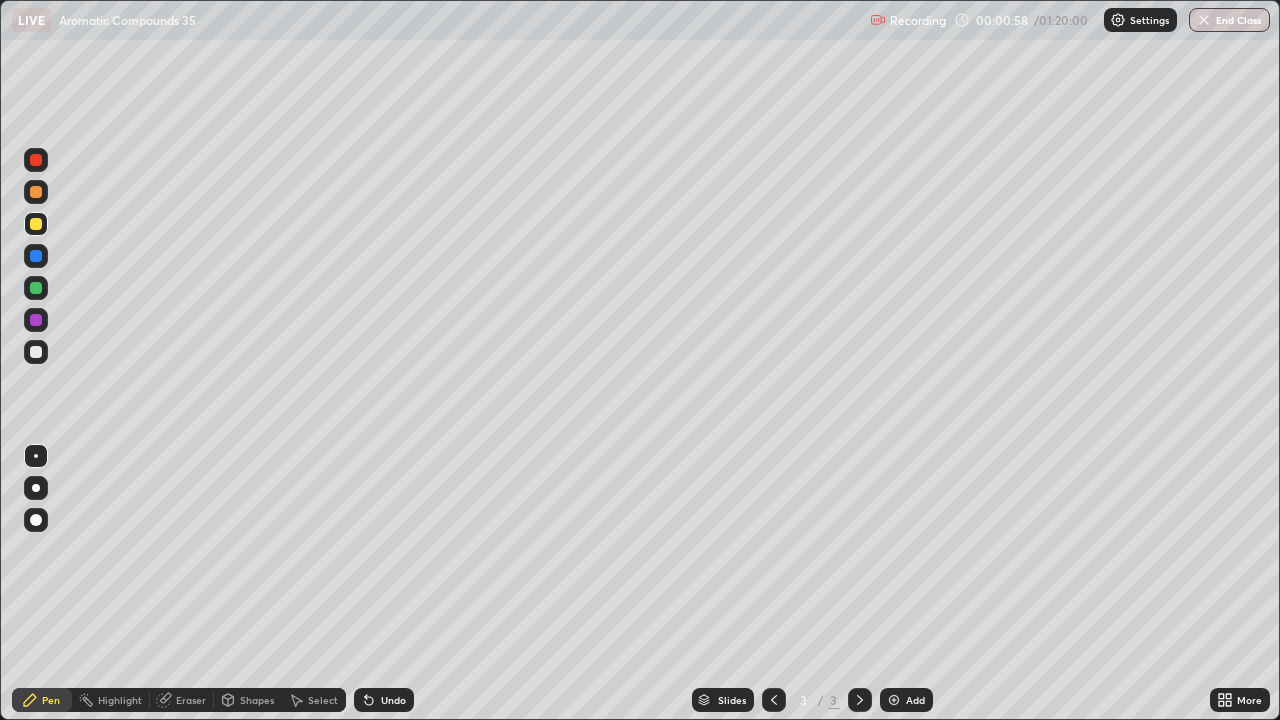 click on "Undo" at bounding box center (393, 700) 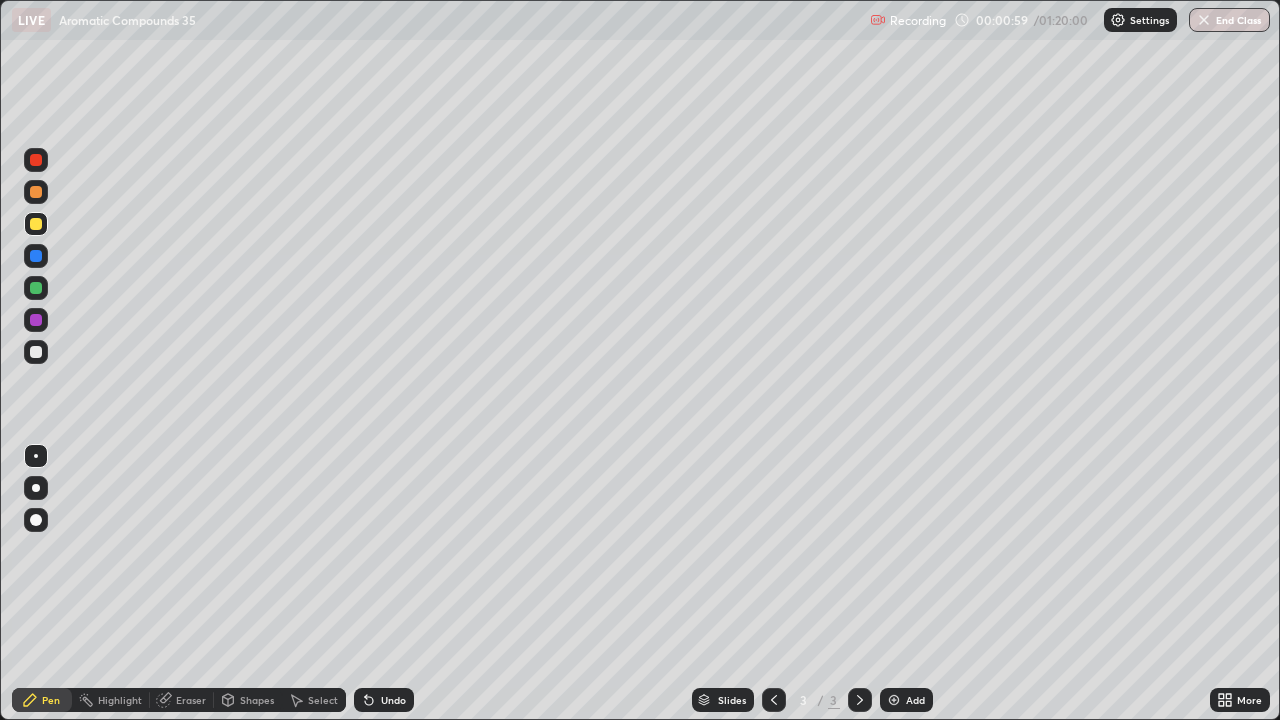 click on "Undo" at bounding box center (384, 700) 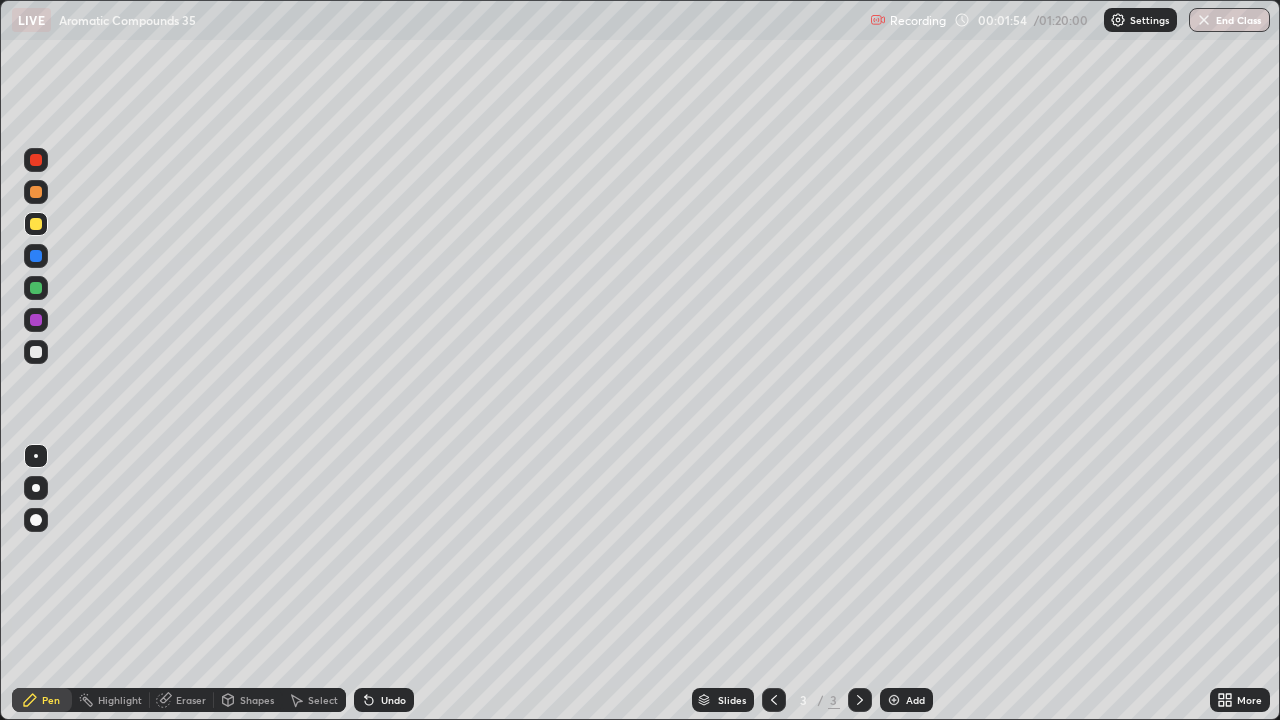 click at bounding box center (36, 352) 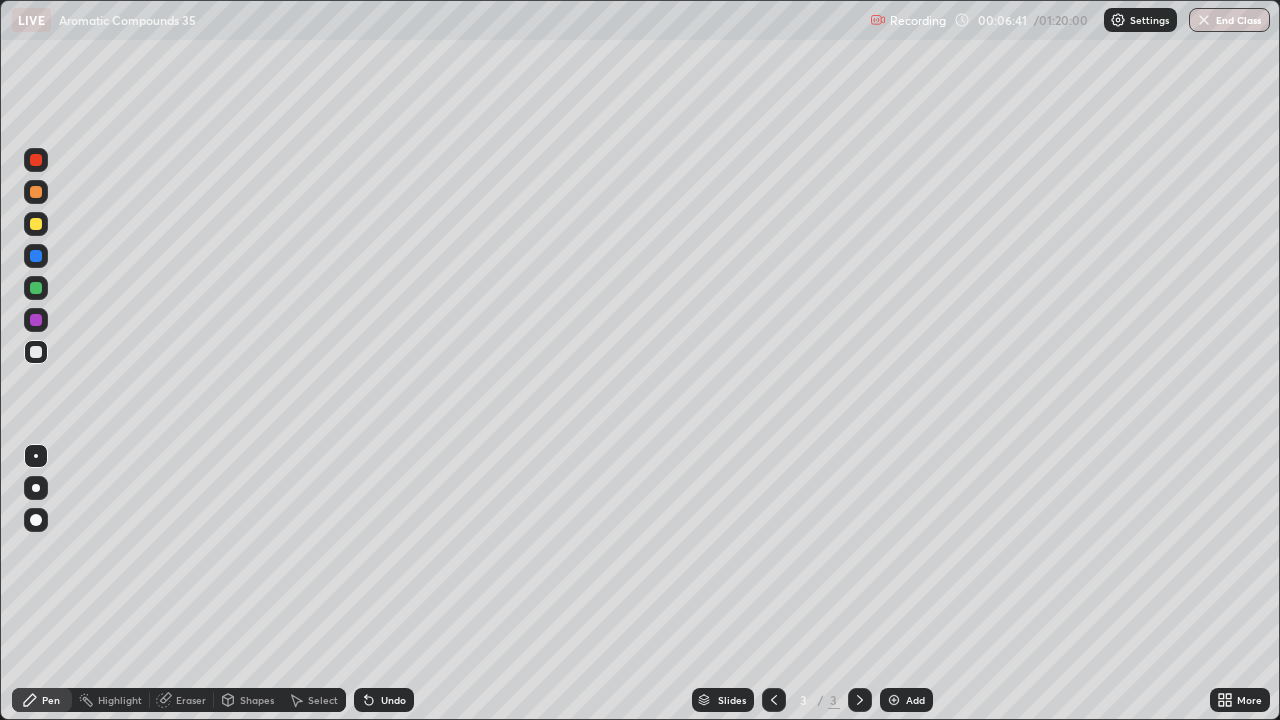 click at bounding box center [36, 352] 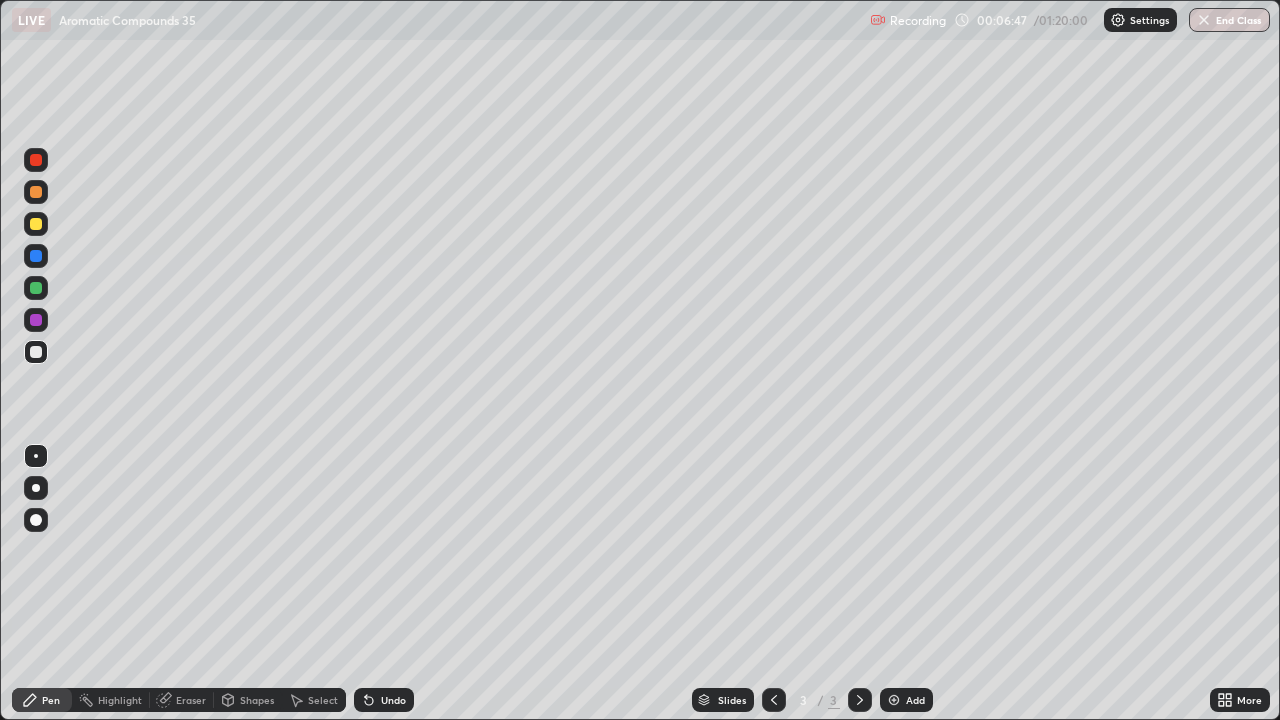 click on "Undo" at bounding box center [384, 700] 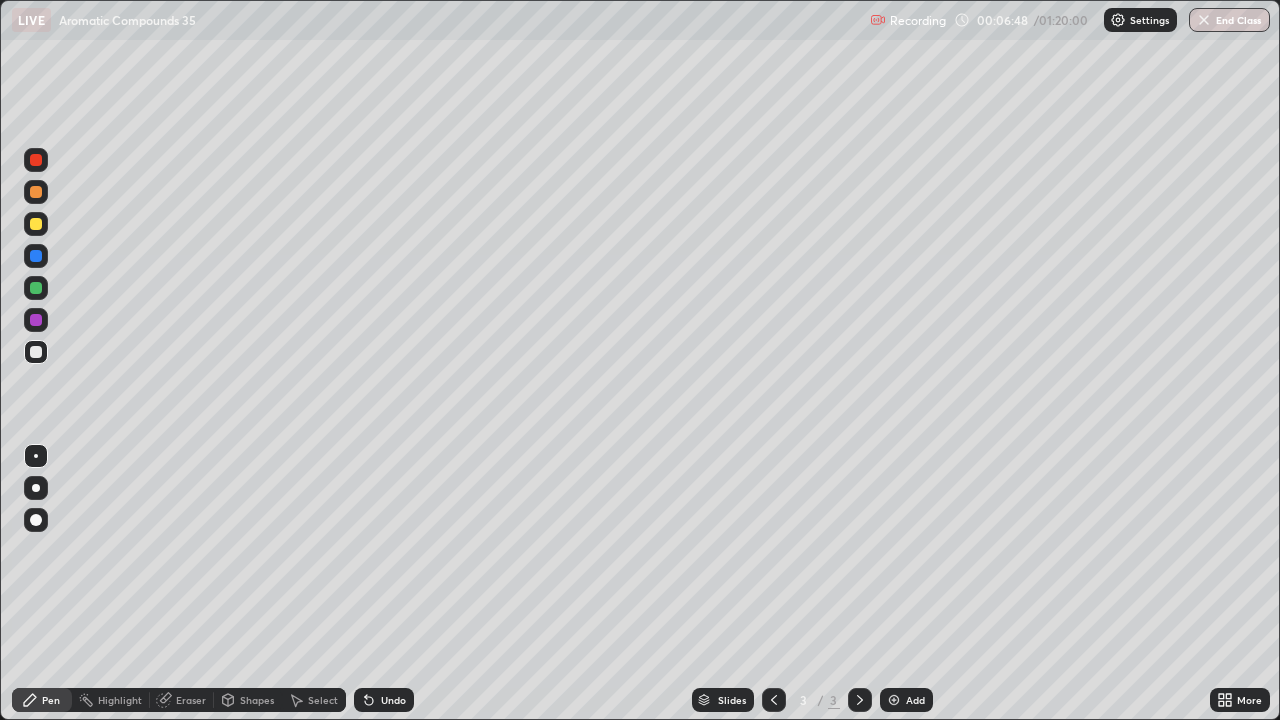 click on "Undo" at bounding box center (384, 700) 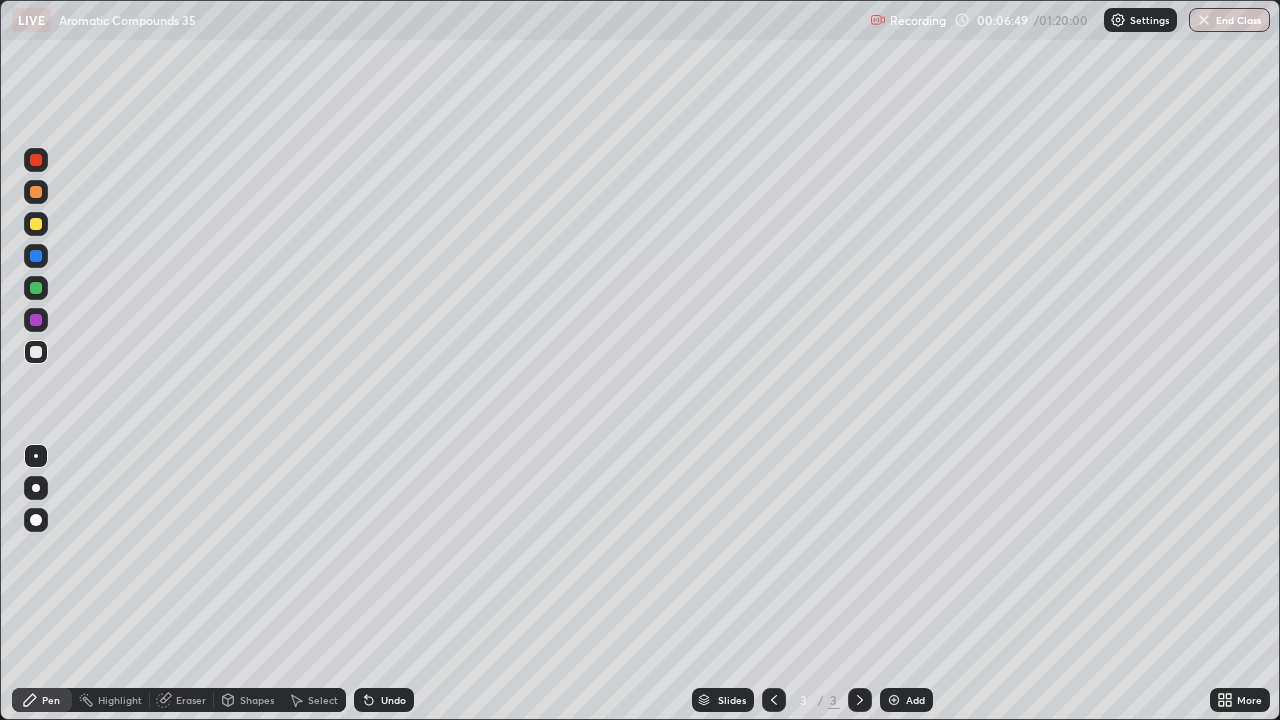 click on "Undo" at bounding box center [393, 700] 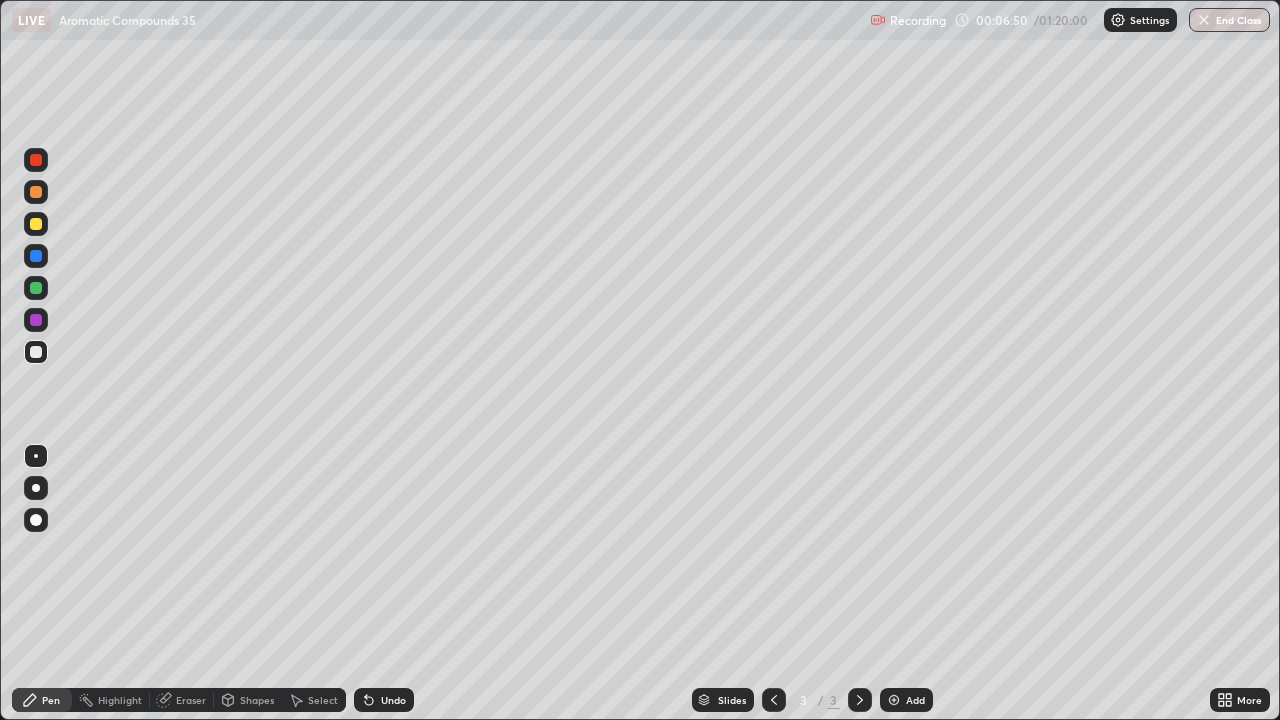 click on "Undo" at bounding box center (393, 700) 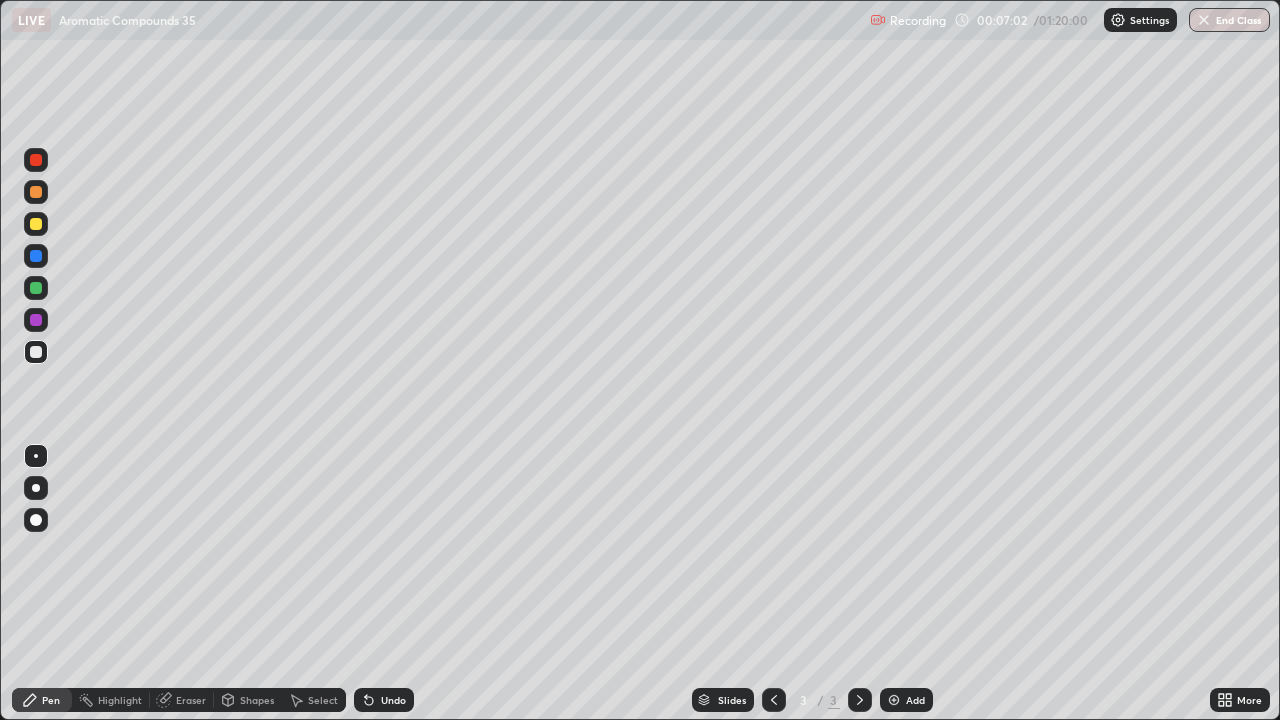 click on "Undo" at bounding box center [384, 700] 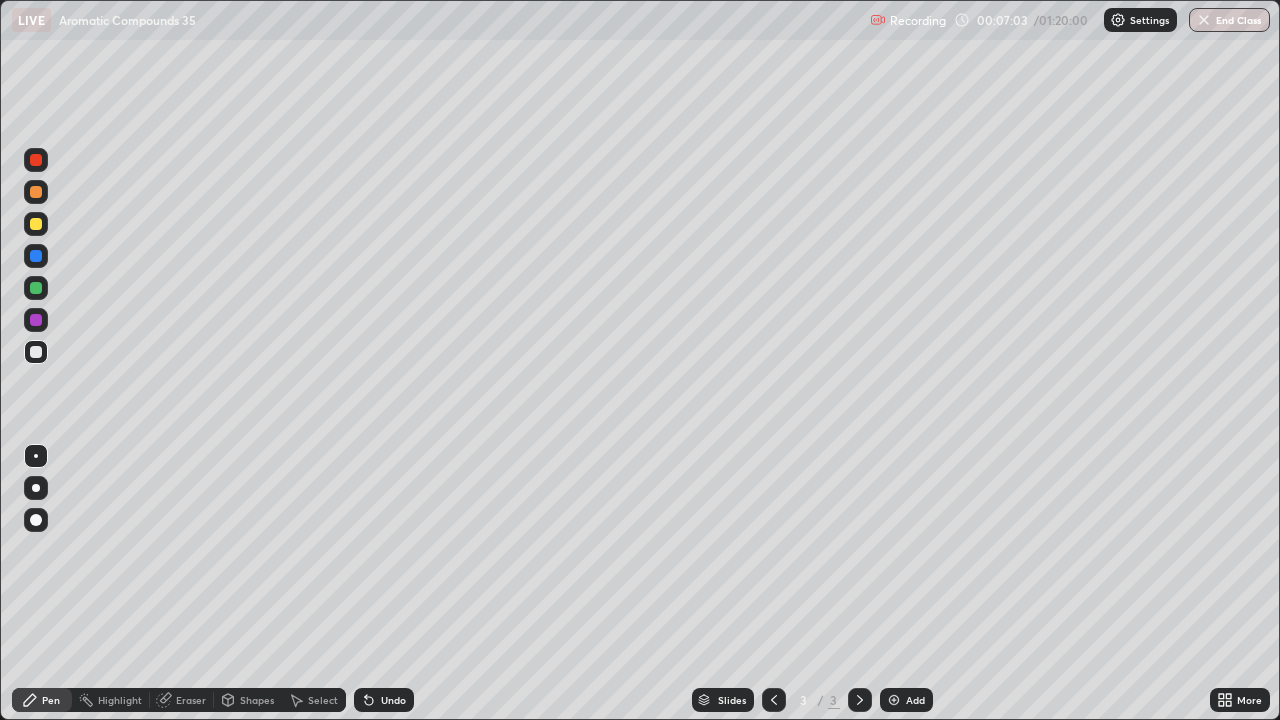 click on "Undo" at bounding box center [384, 700] 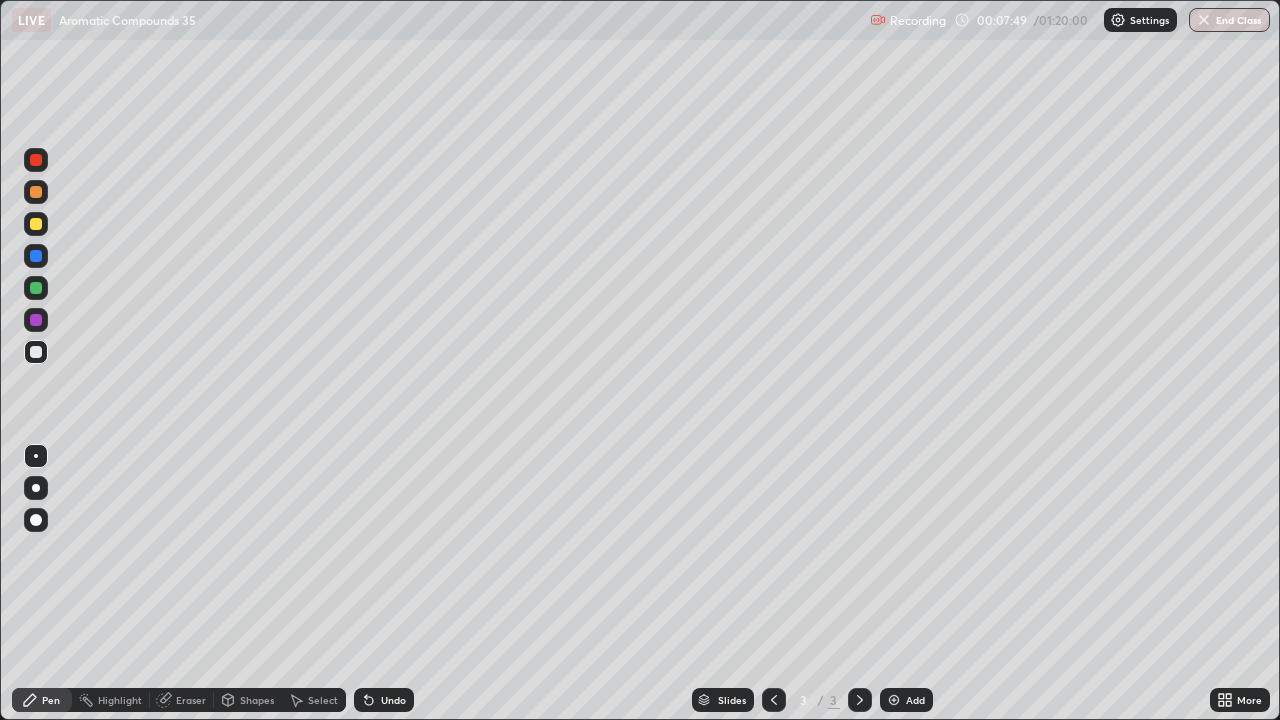 click at bounding box center [36, 224] 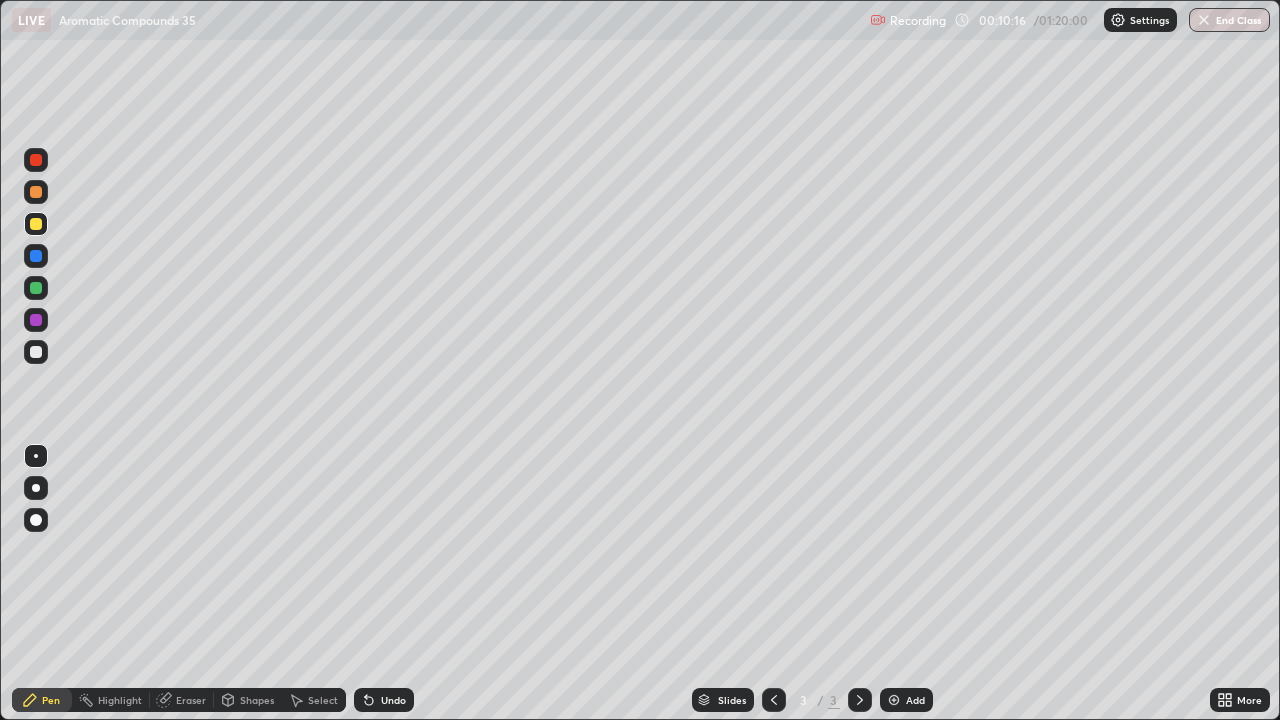 click on "Add" at bounding box center (915, 700) 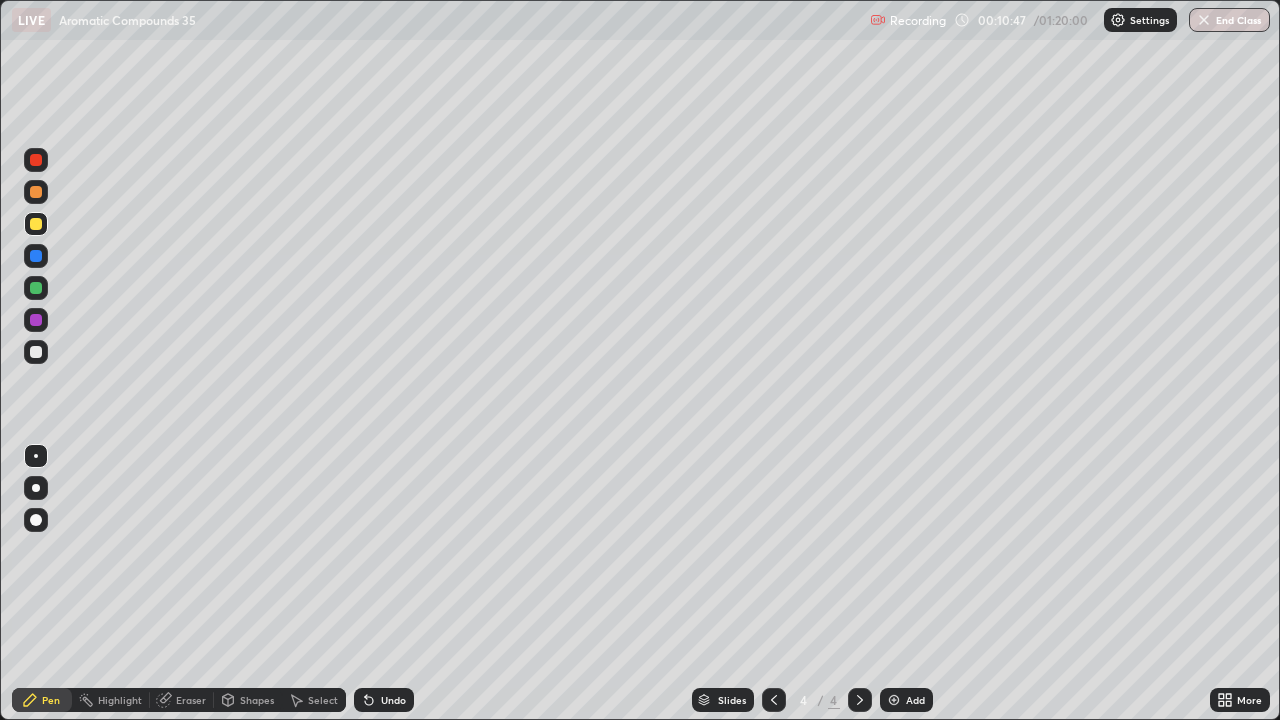 click at bounding box center [36, 352] 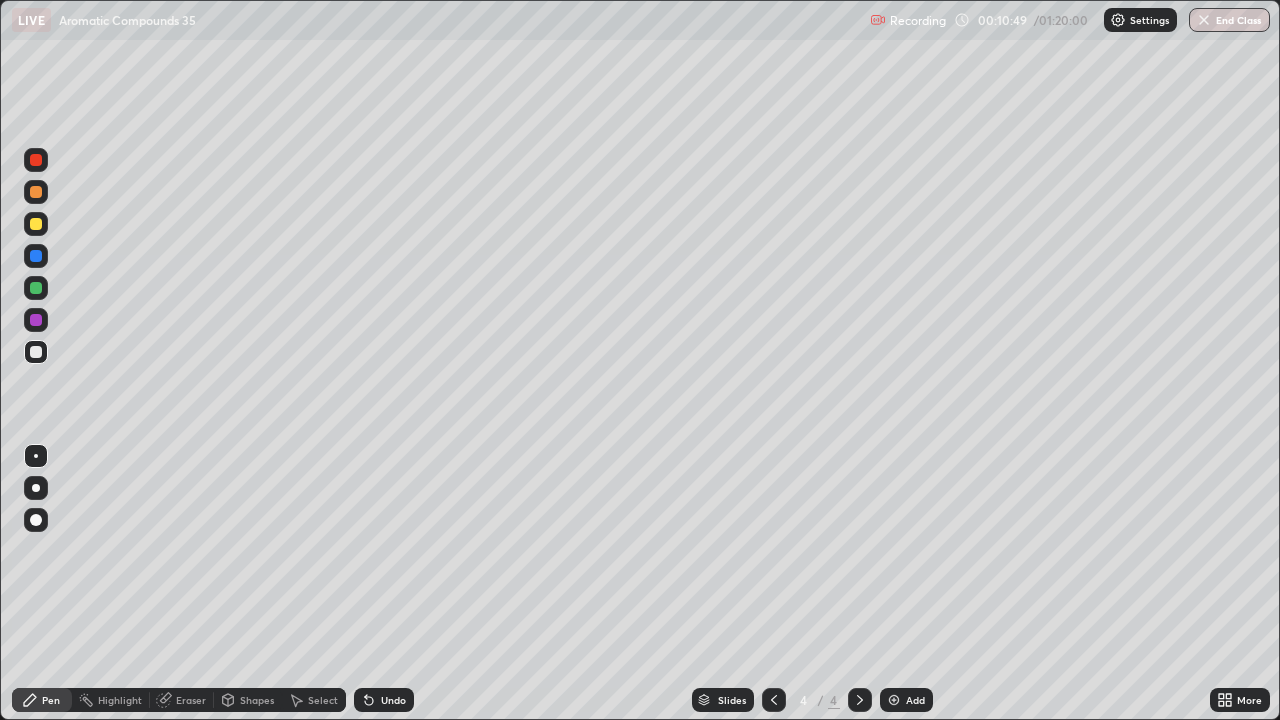 click at bounding box center (36, 224) 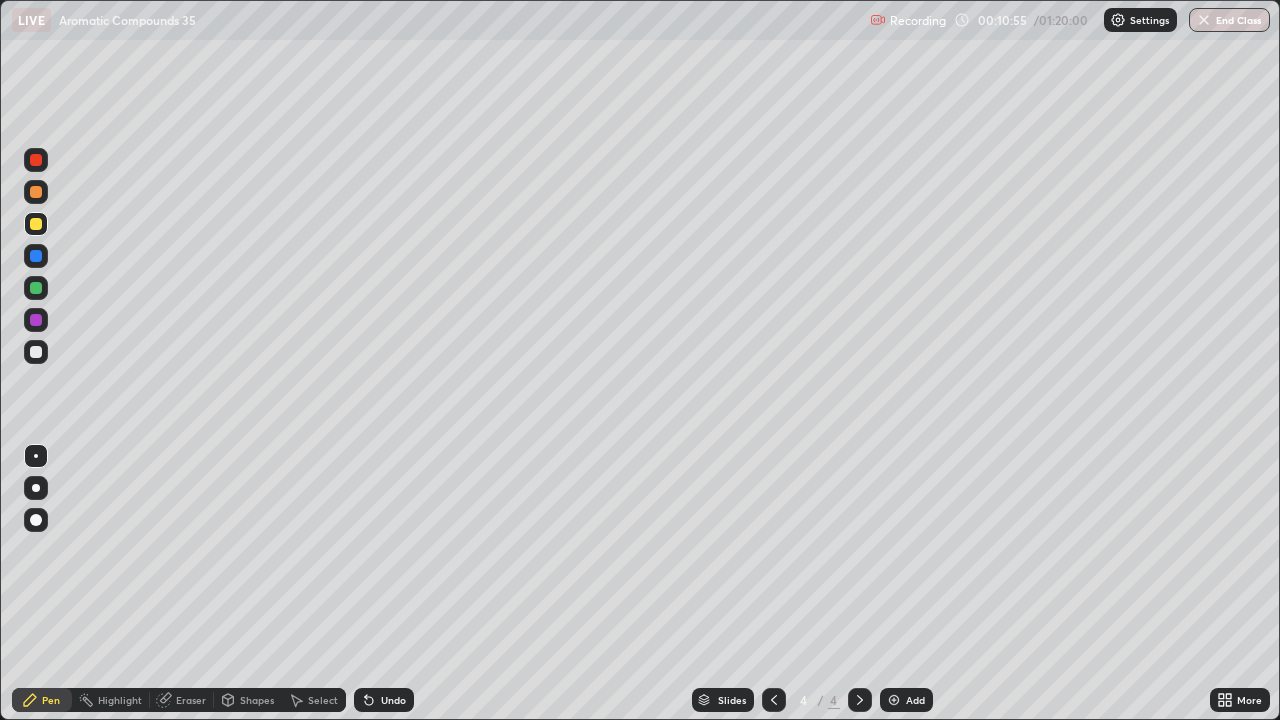 click at bounding box center (36, 352) 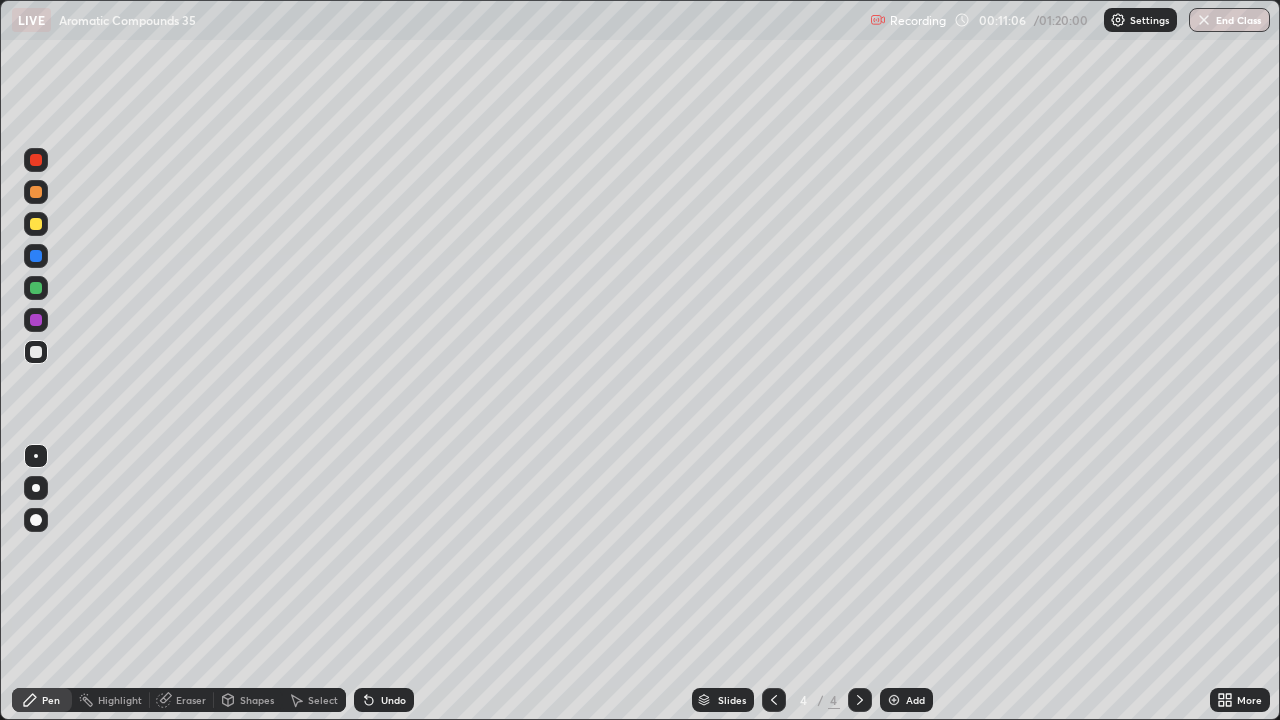 click at bounding box center [36, 224] 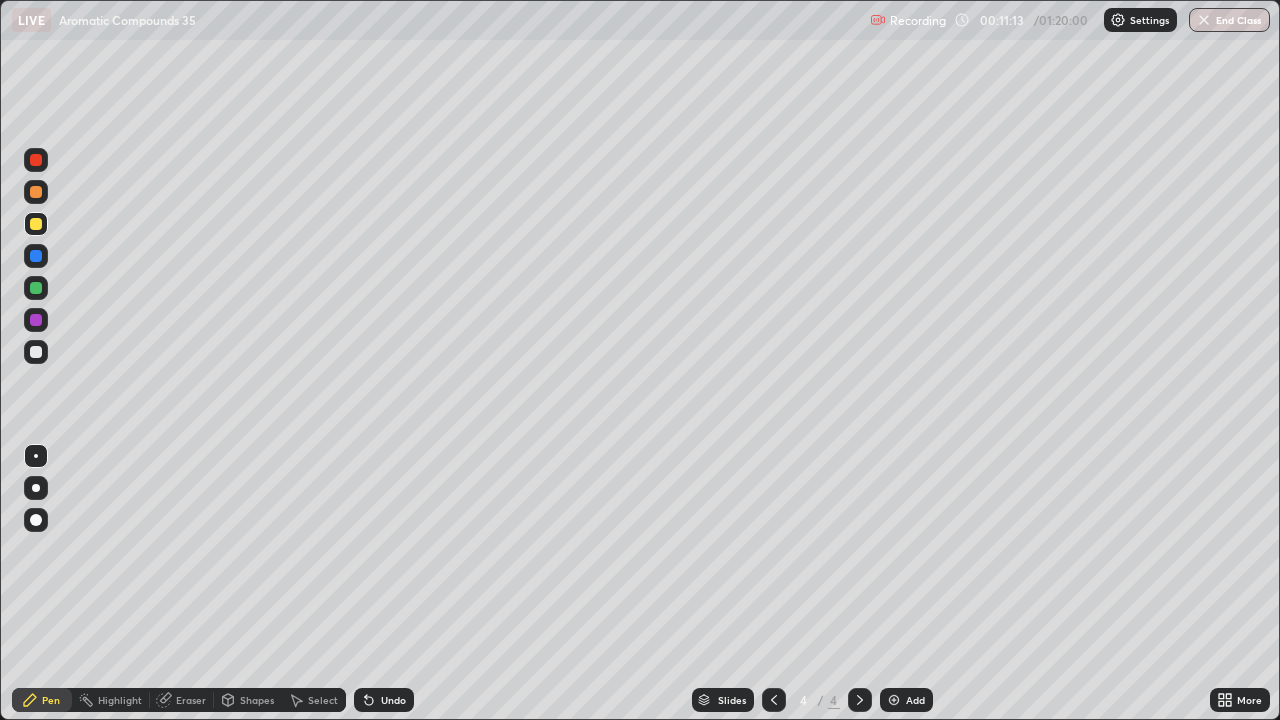 click at bounding box center (36, 352) 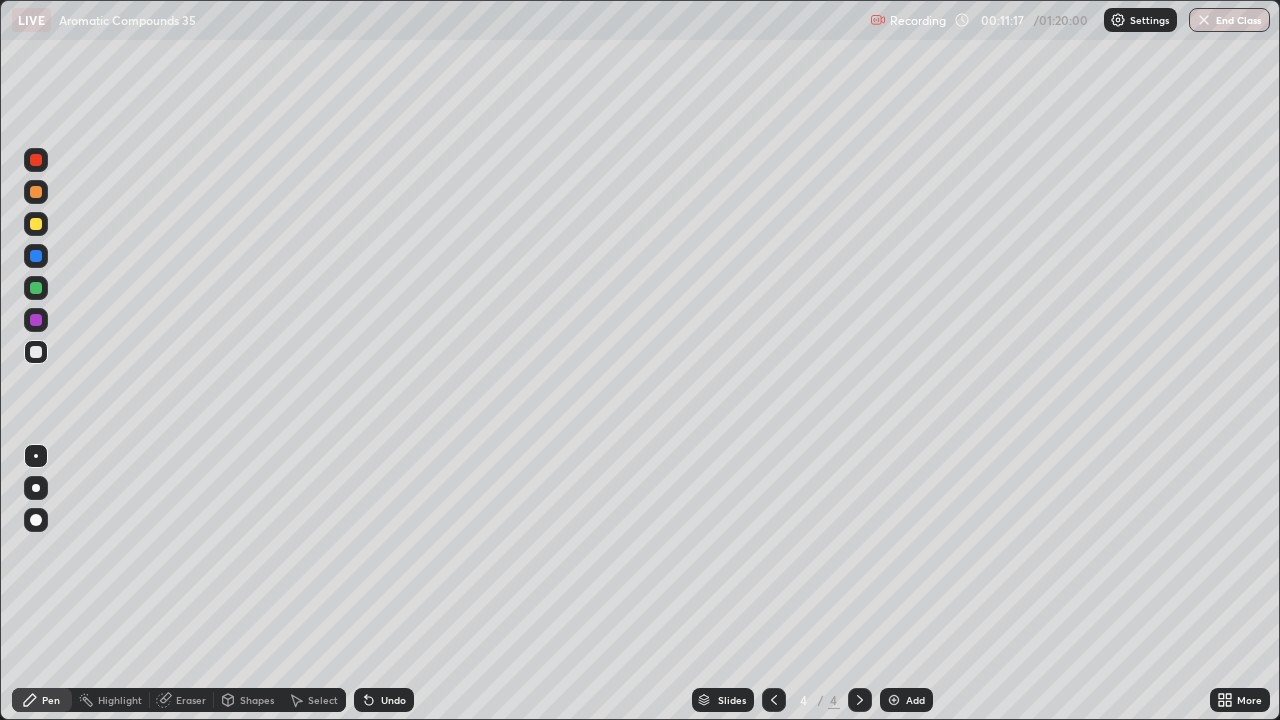 click at bounding box center (36, 352) 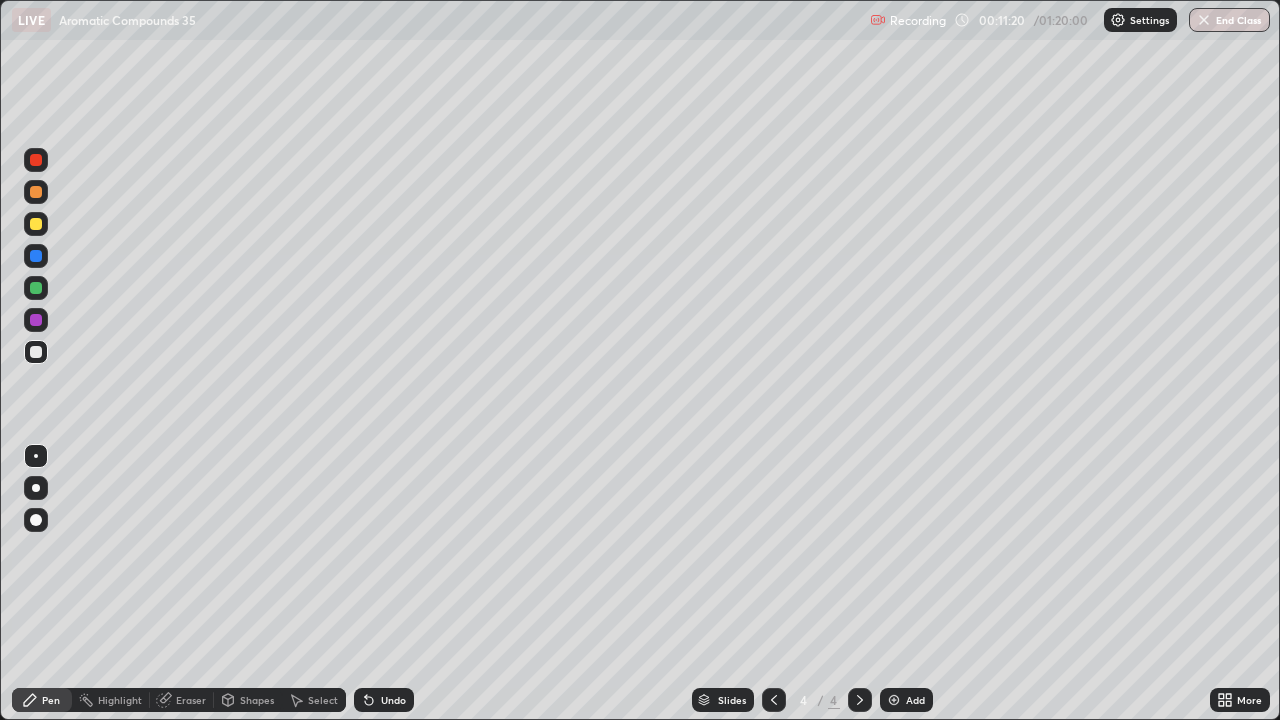 click at bounding box center (36, 224) 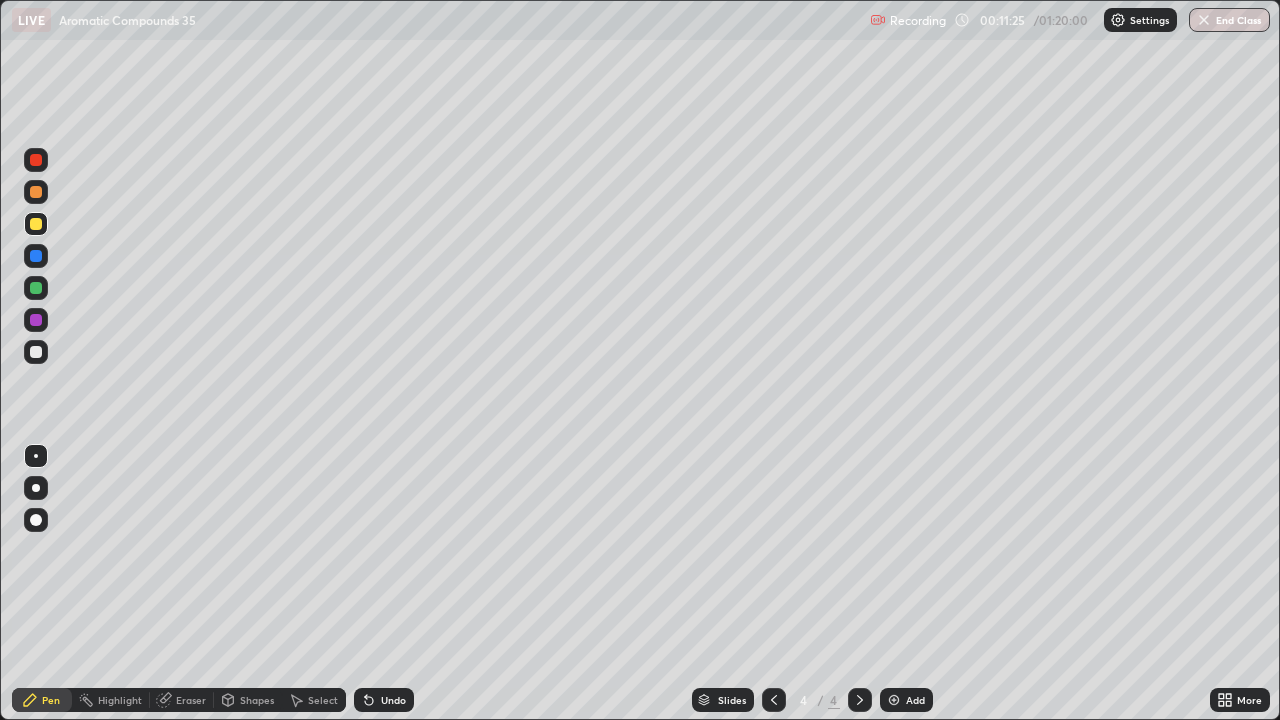 click at bounding box center [36, 352] 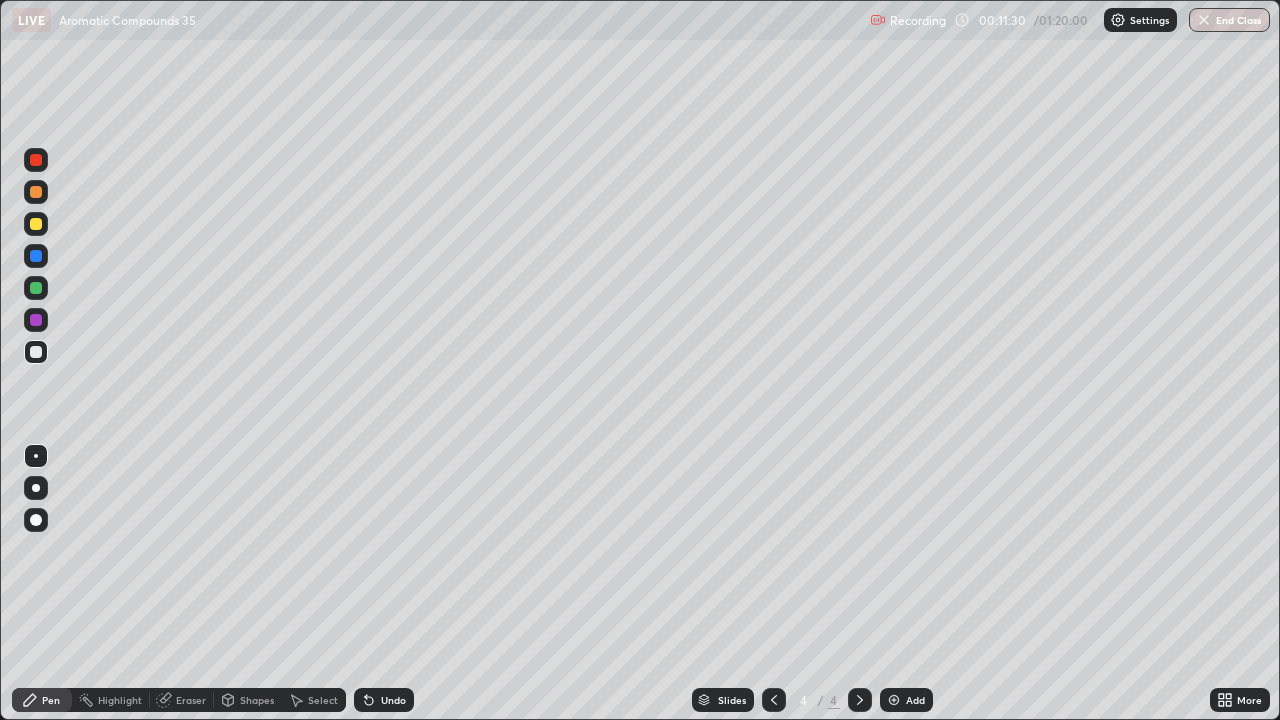 click at bounding box center [36, 224] 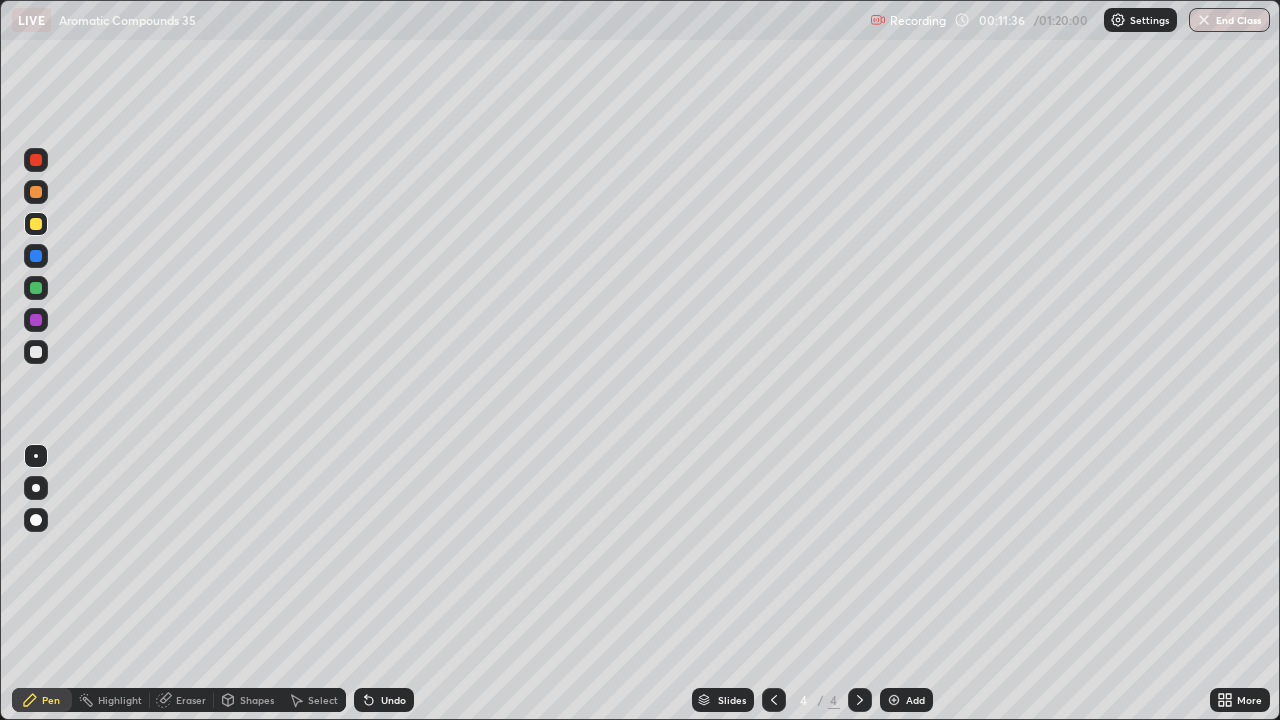 click at bounding box center (36, 352) 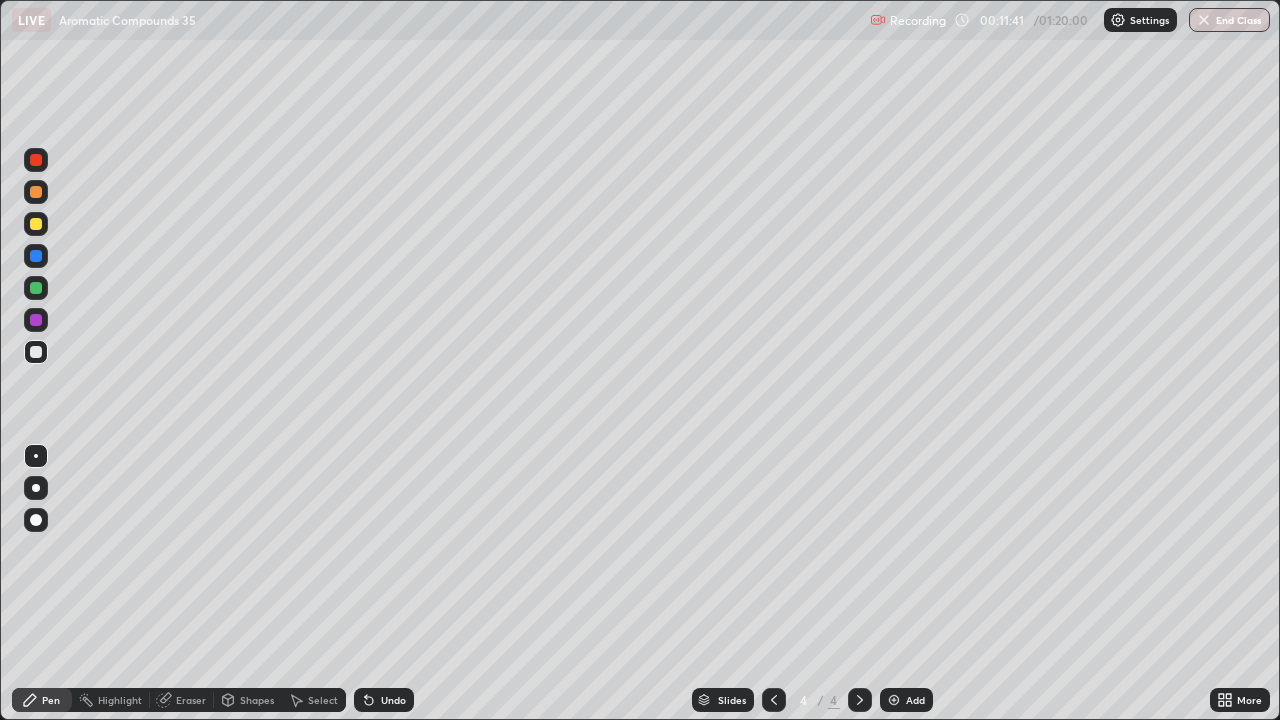 click at bounding box center [36, 224] 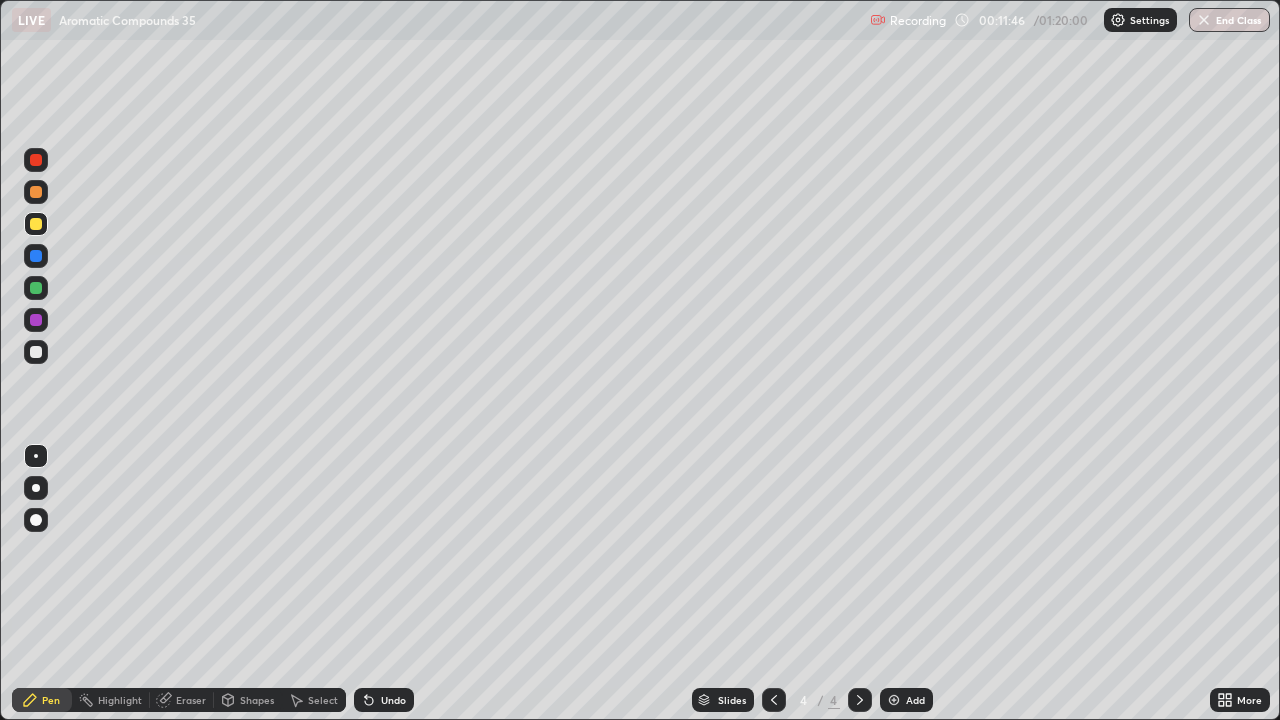 click at bounding box center [36, 352] 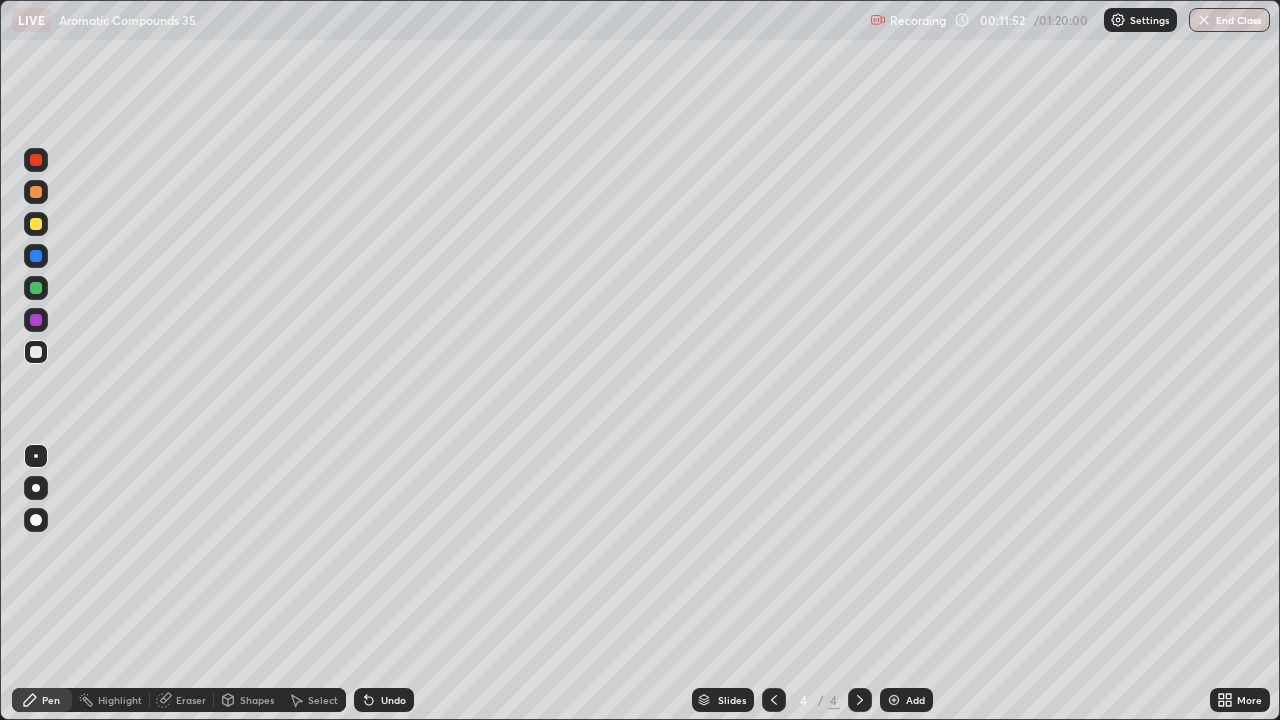 click at bounding box center (36, 224) 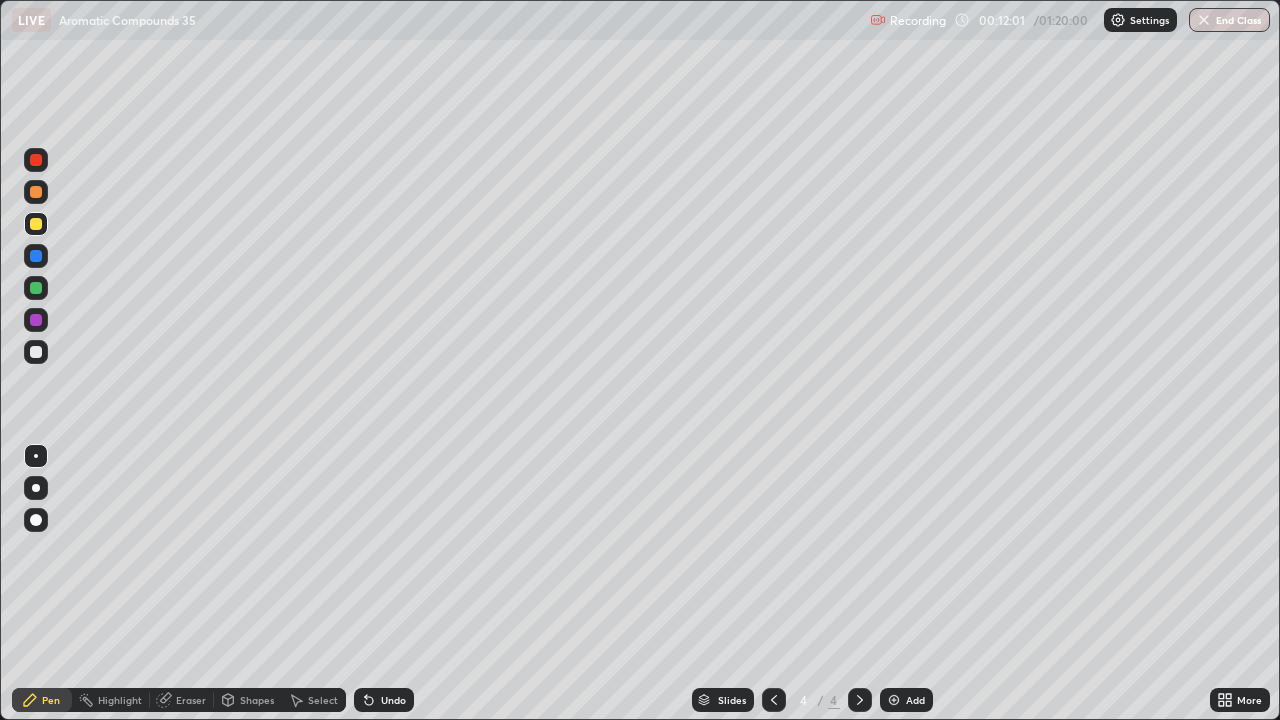 click at bounding box center [36, 352] 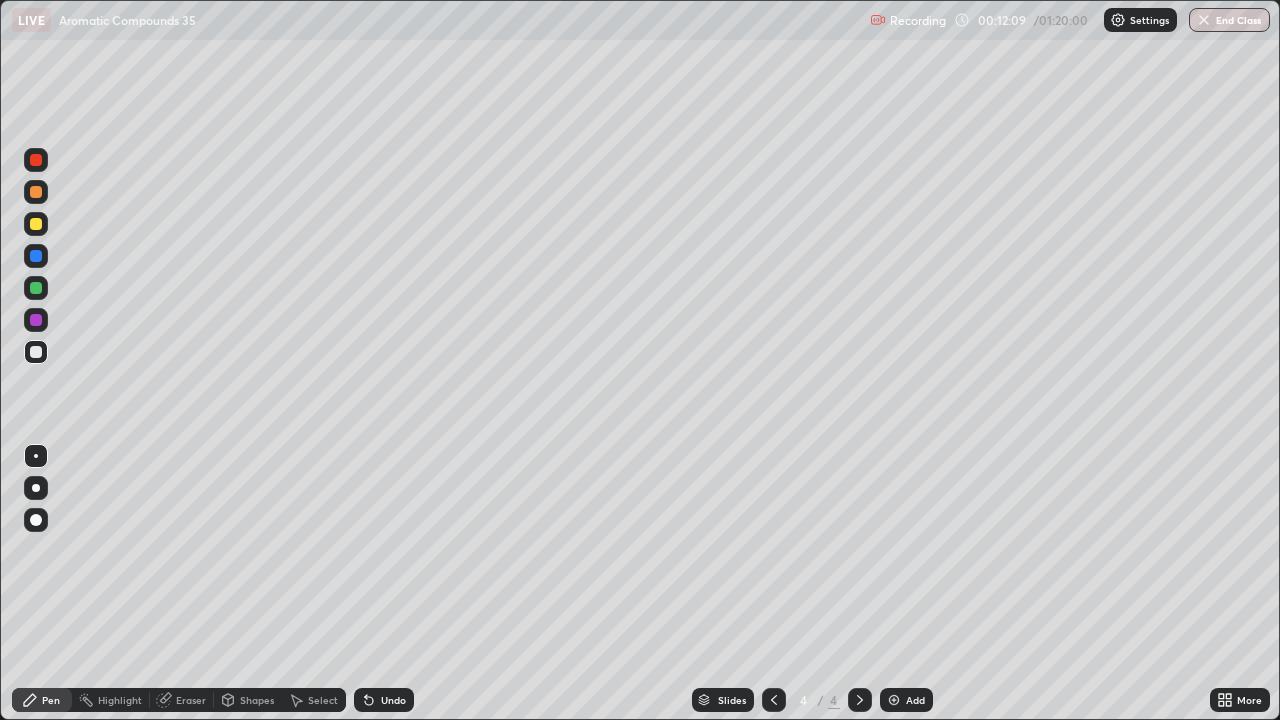 click at bounding box center (36, 224) 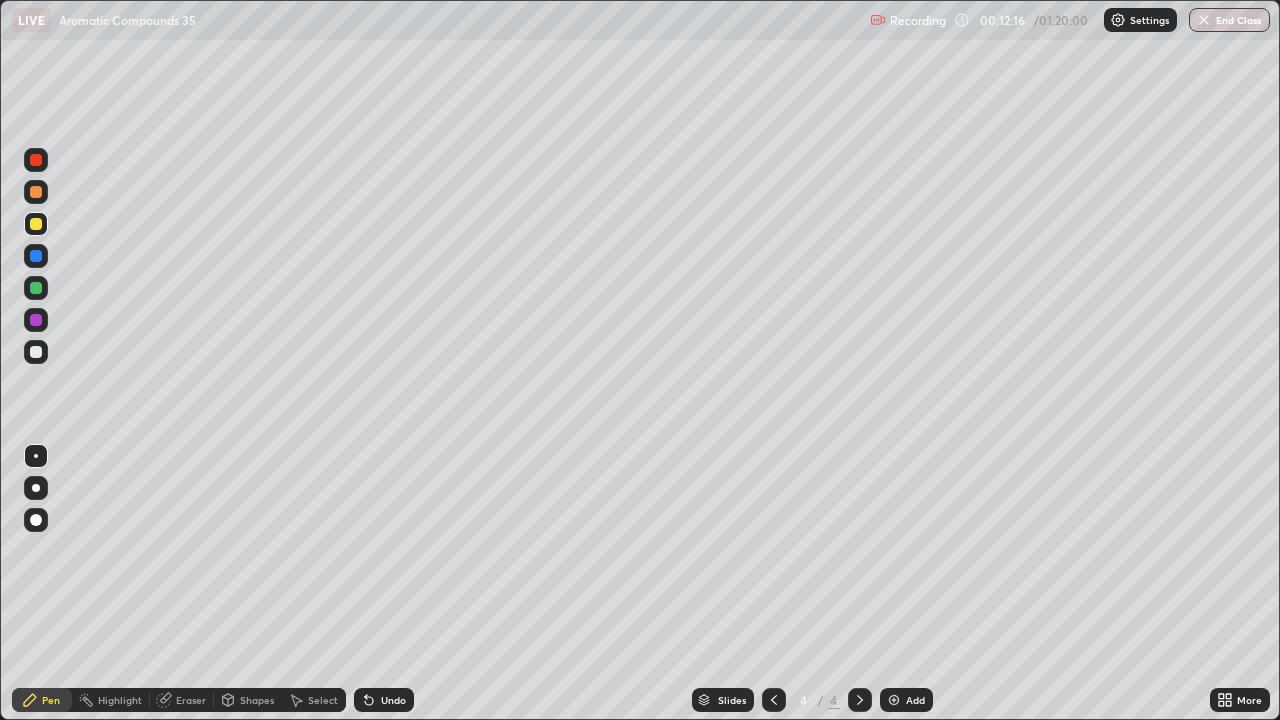 click at bounding box center [36, 352] 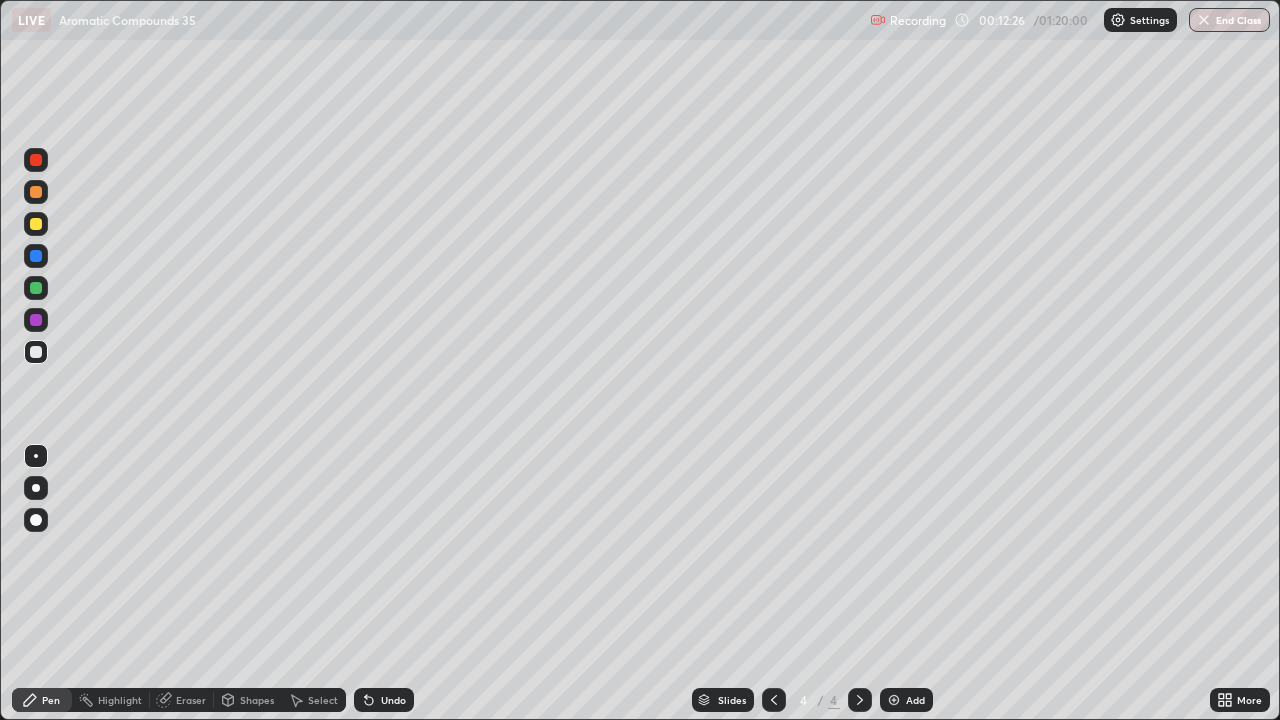 click at bounding box center (36, 224) 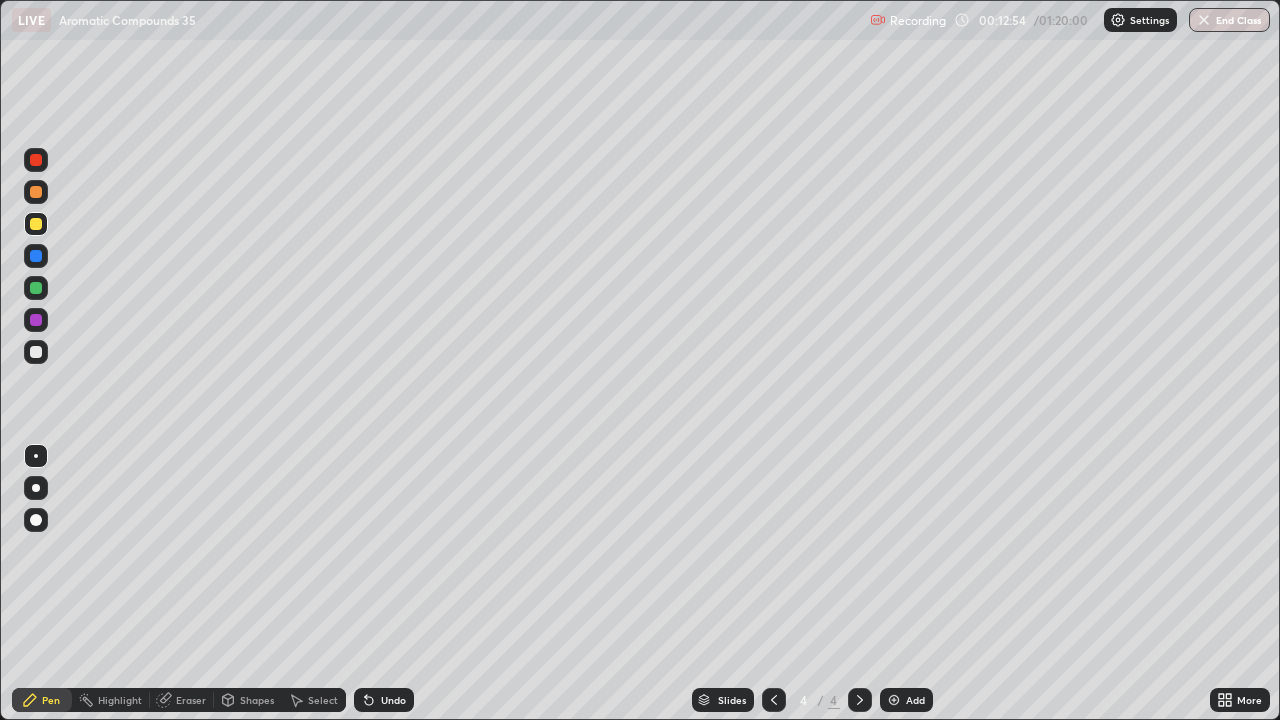 click at bounding box center [36, 352] 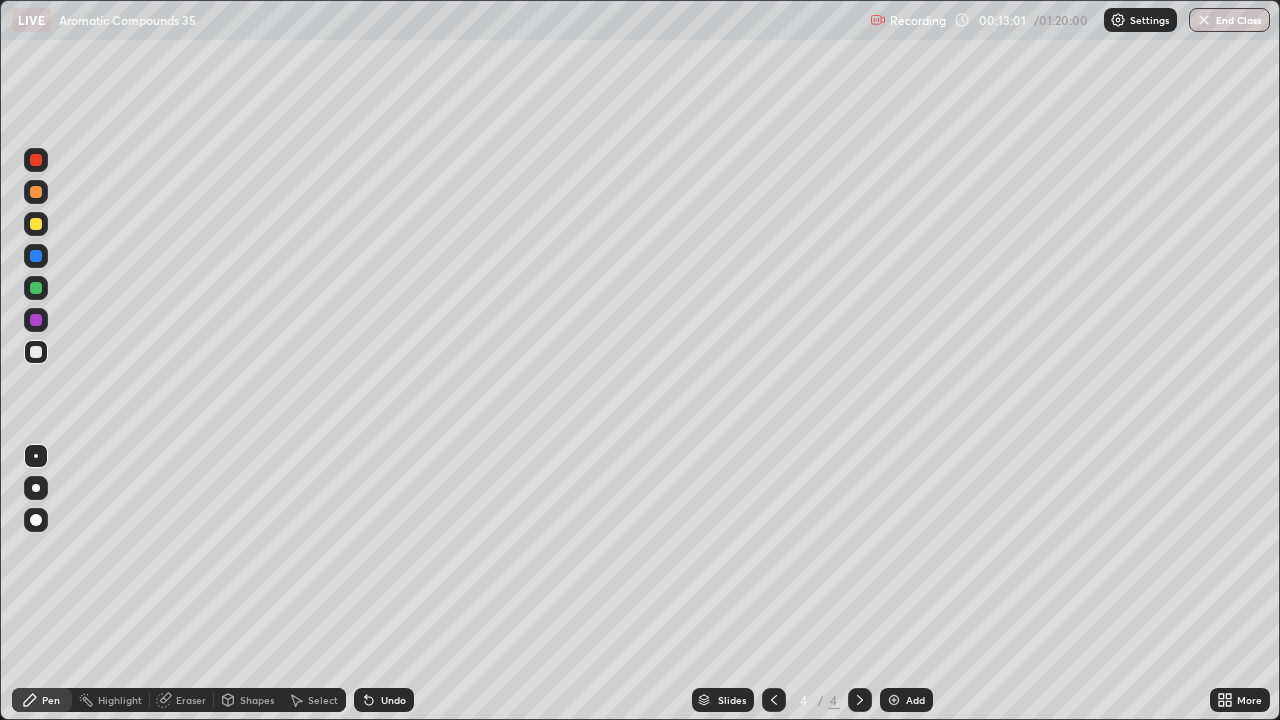 click at bounding box center [36, 224] 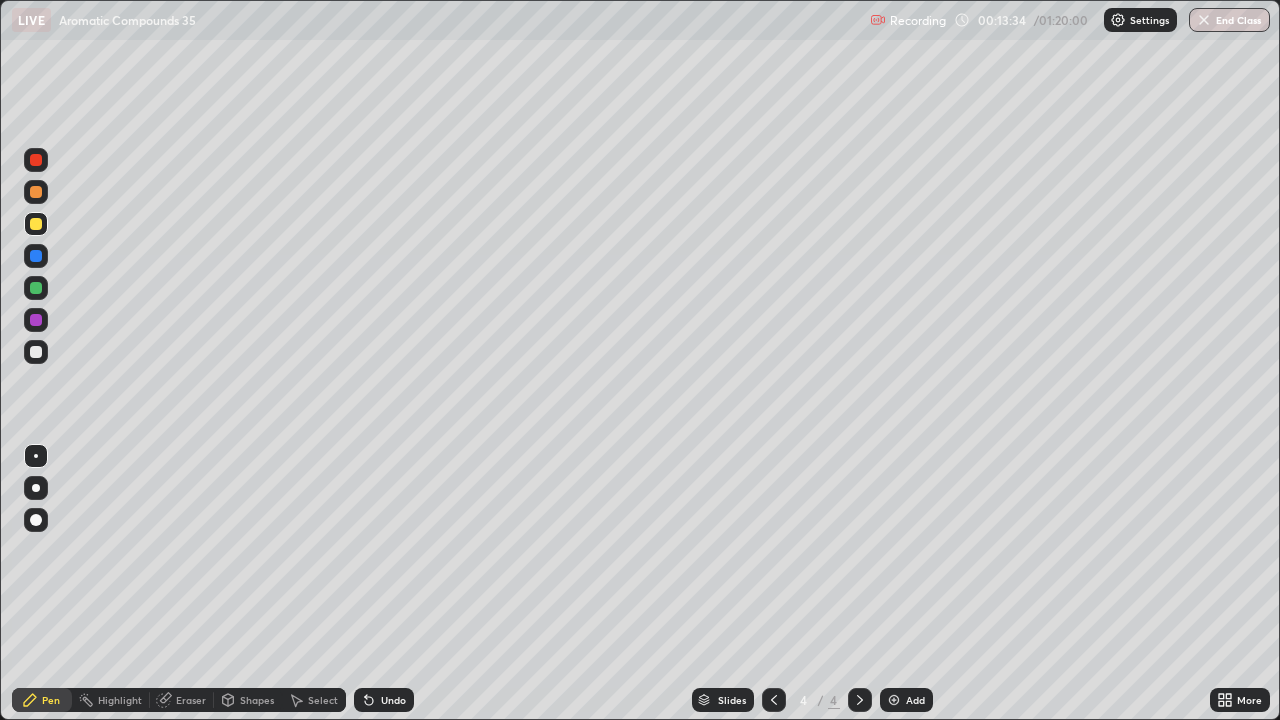 click on "Eraser" at bounding box center [191, 700] 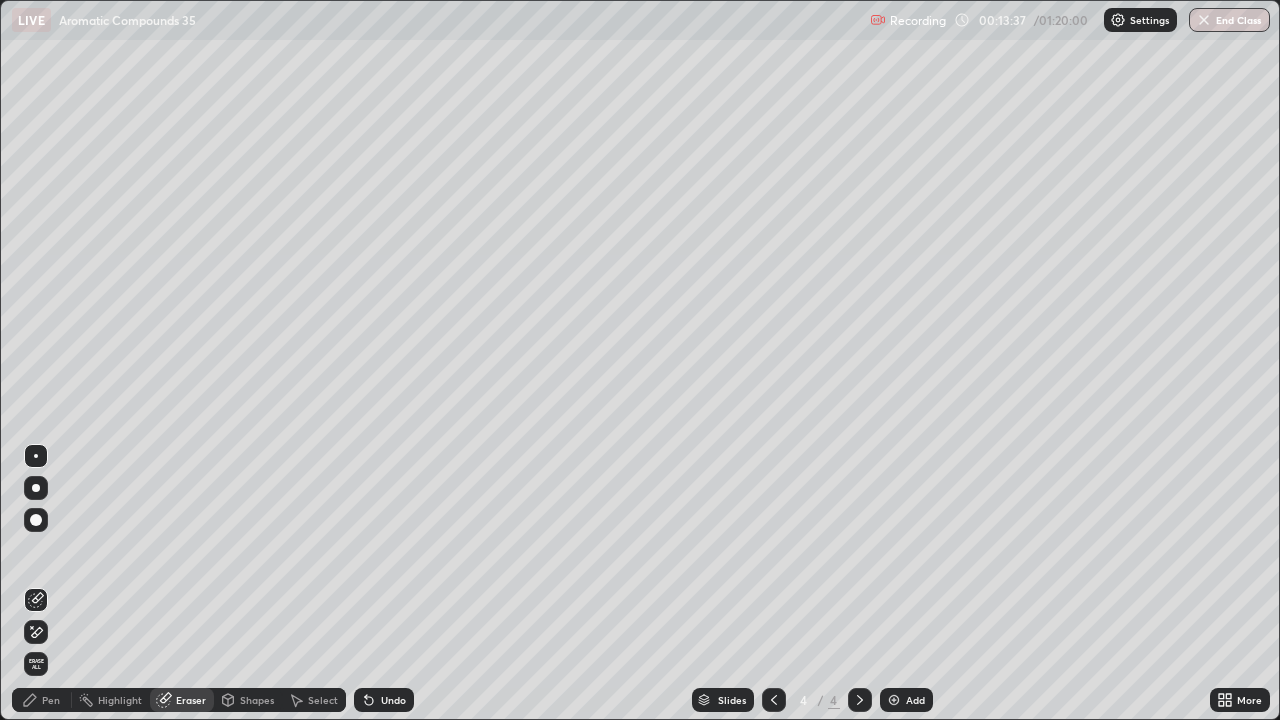click on "Pen" at bounding box center [42, 700] 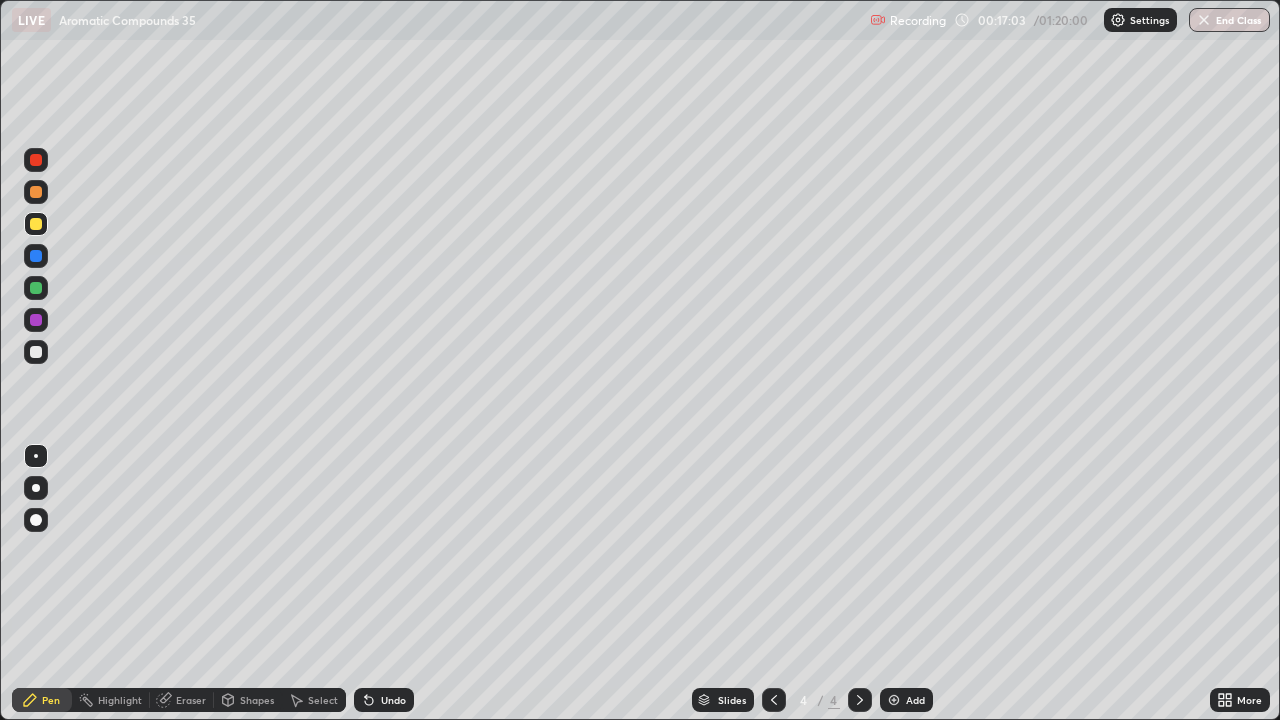 click on "Eraser" at bounding box center [191, 700] 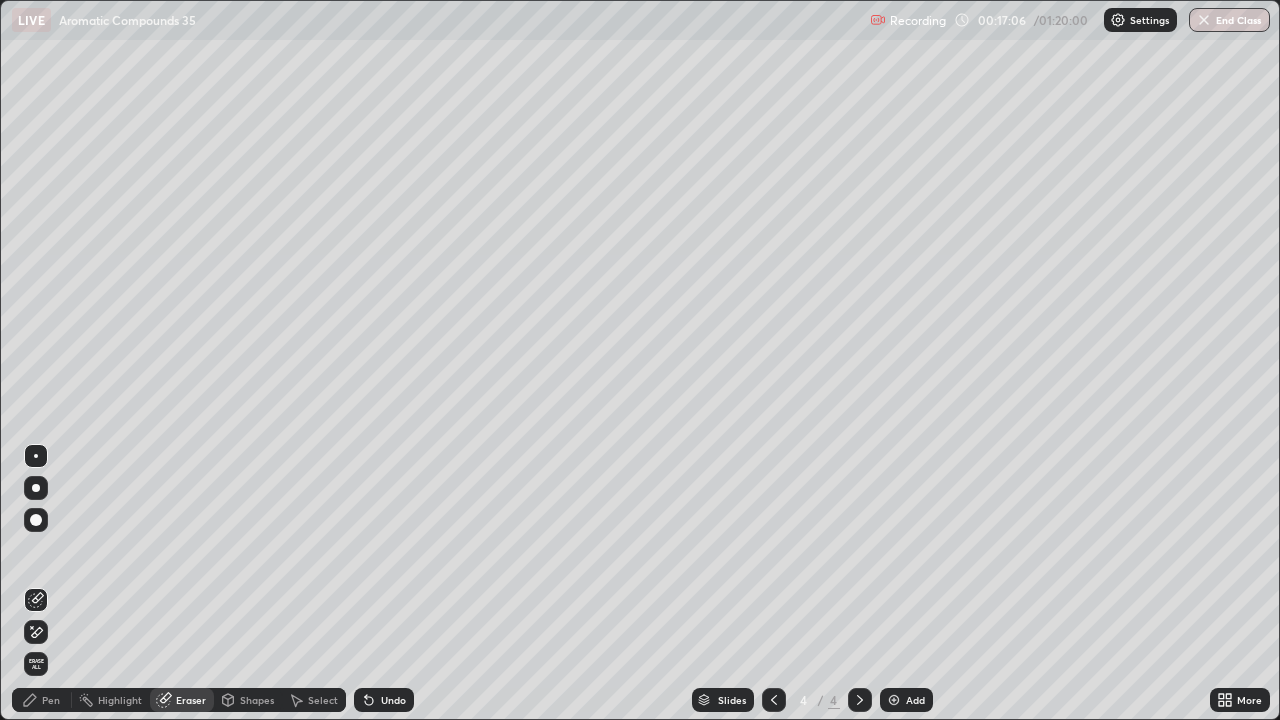 click on "Pen" at bounding box center [51, 700] 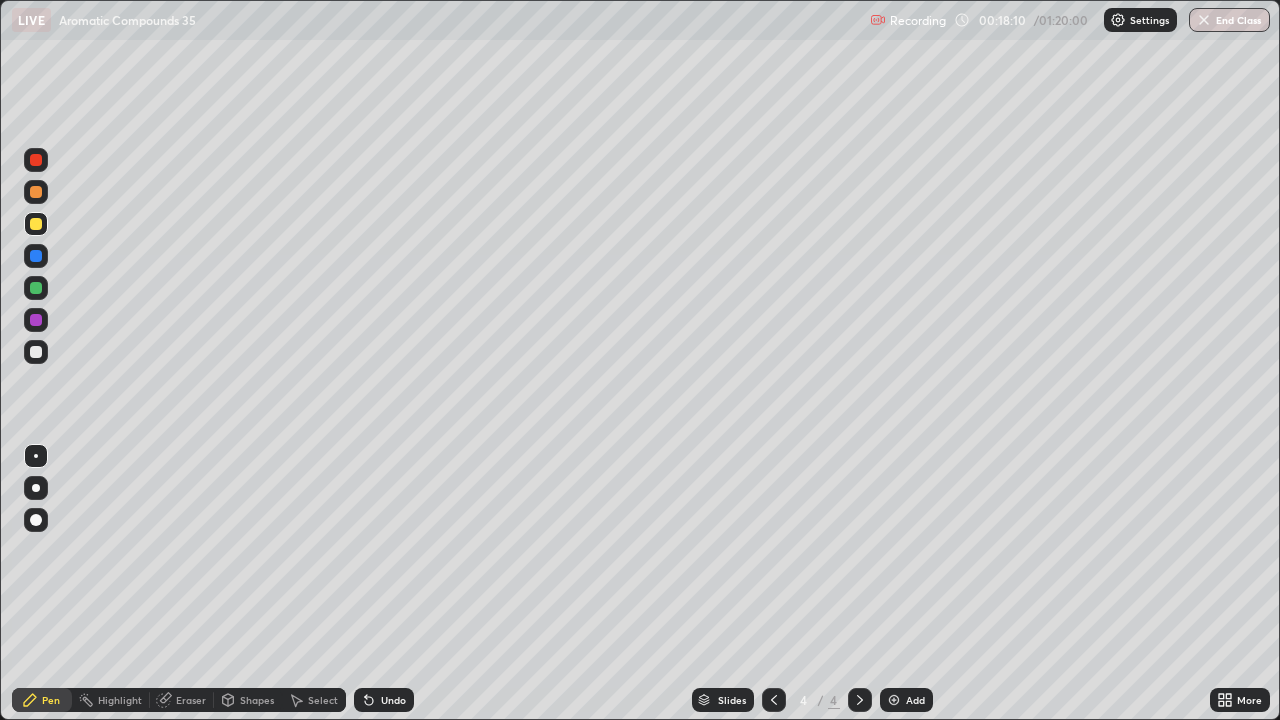 click on "Eraser" at bounding box center [191, 700] 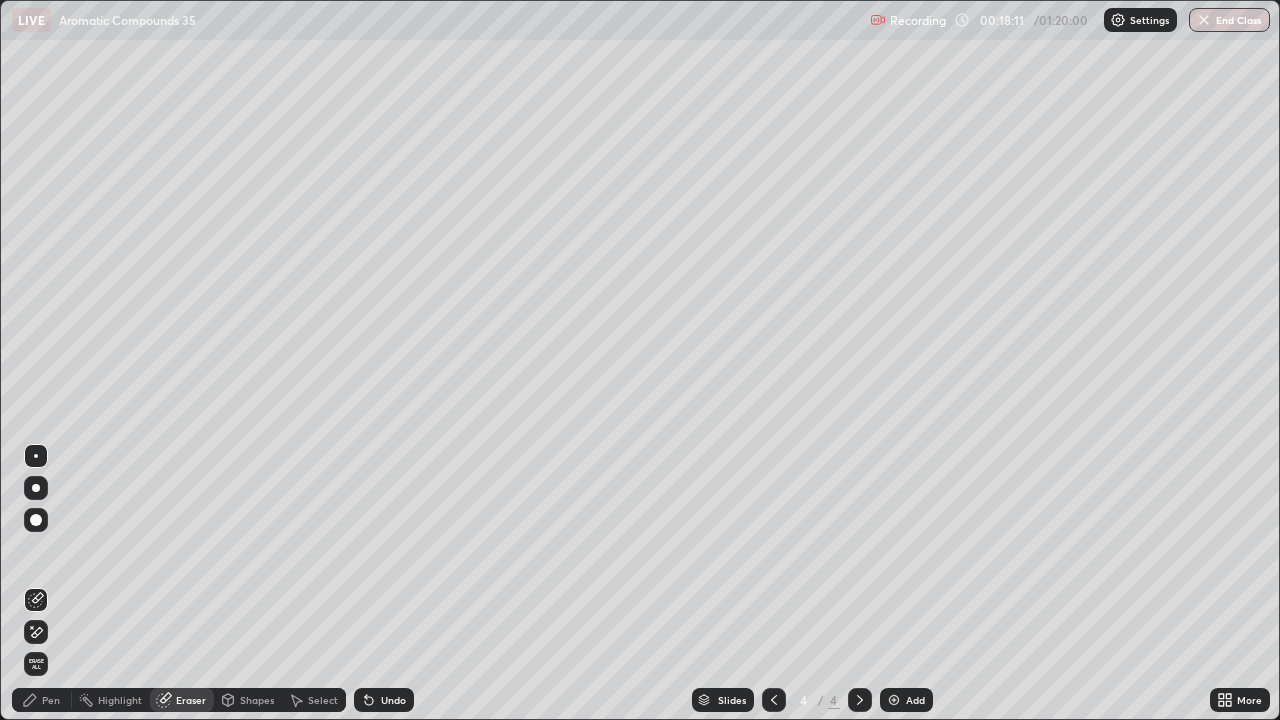 click on "Eraser" at bounding box center (191, 700) 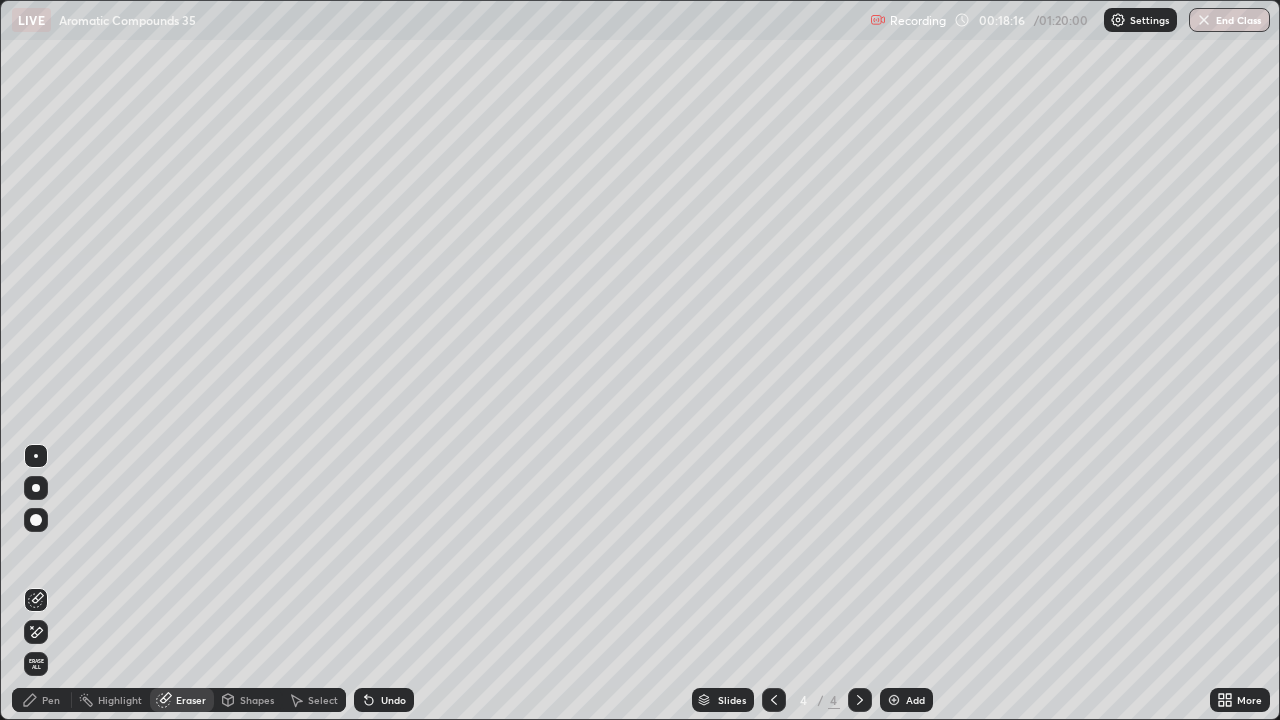 click on "Pen" at bounding box center [42, 700] 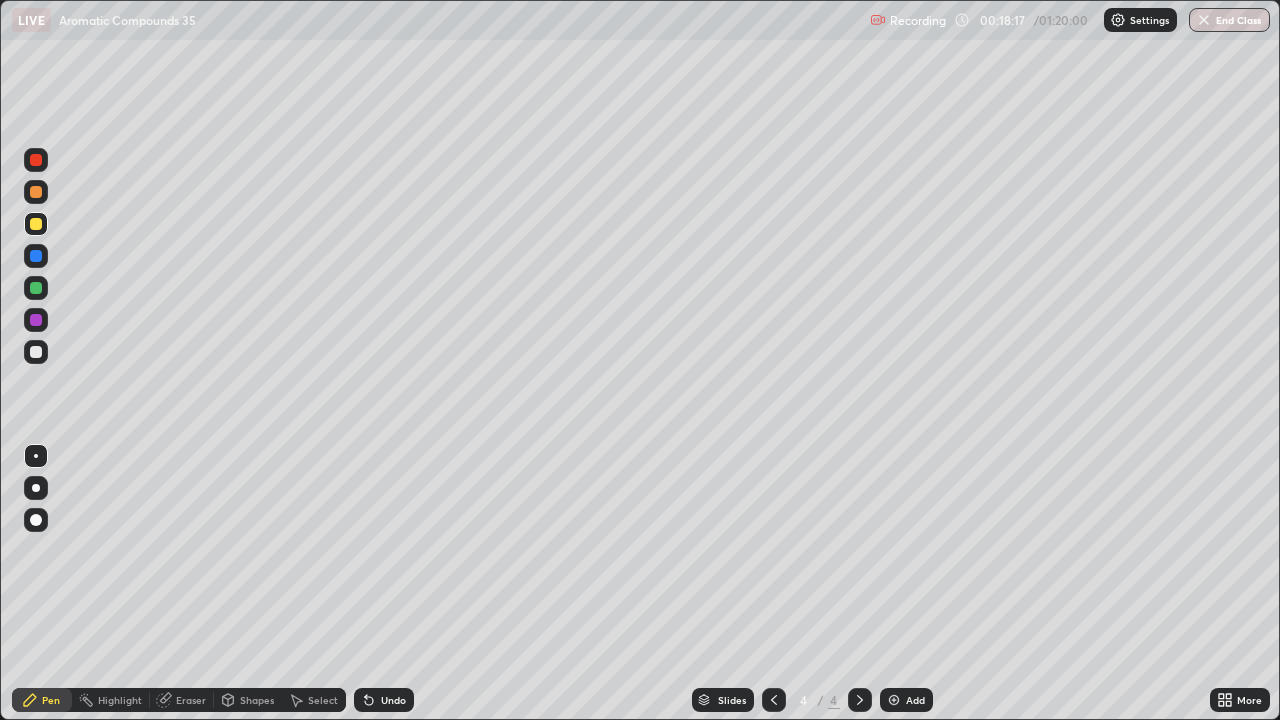 click at bounding box center (36, 352) 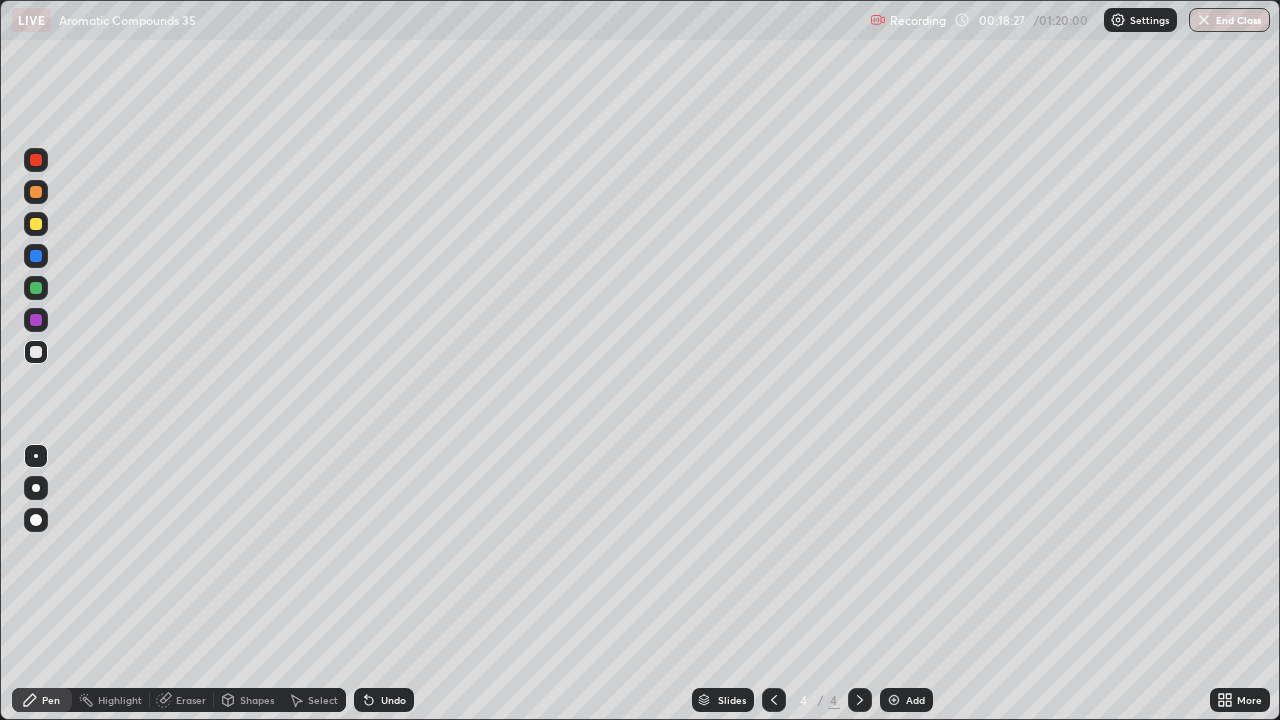 click on "Undo" at bounding box center [393, 700] 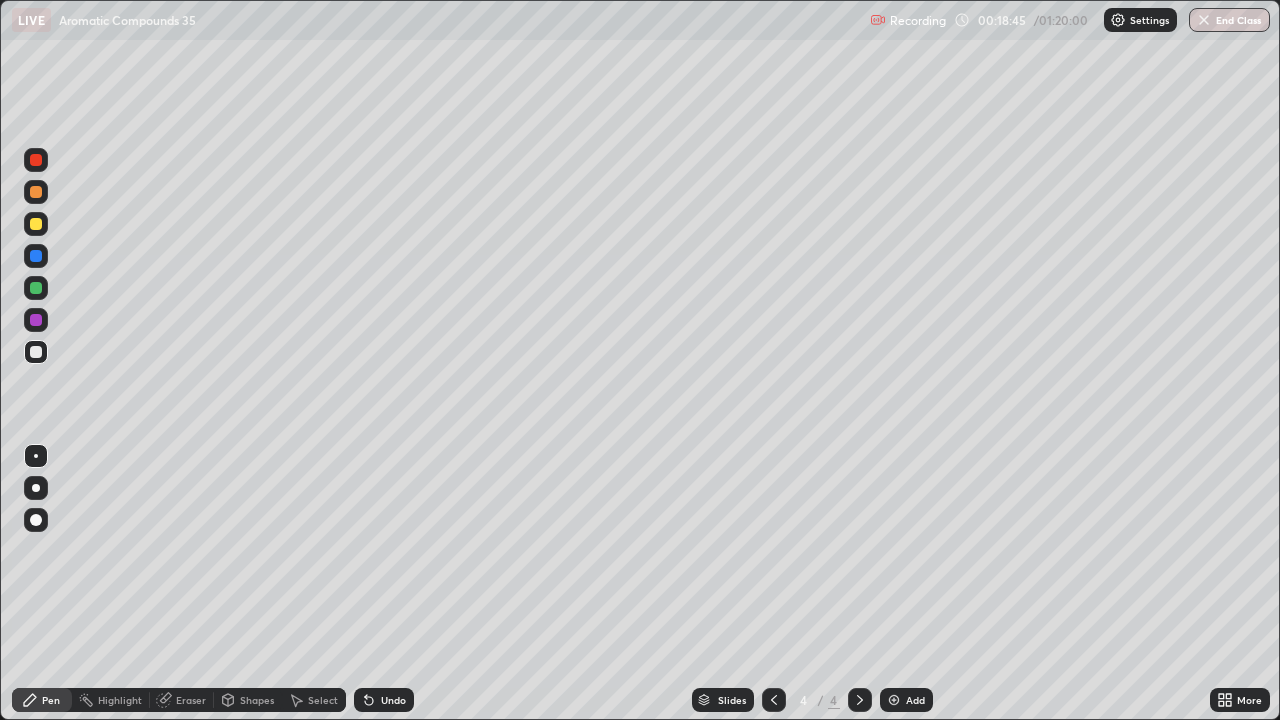 click on "Eraser" at bounding box center (182, 700) 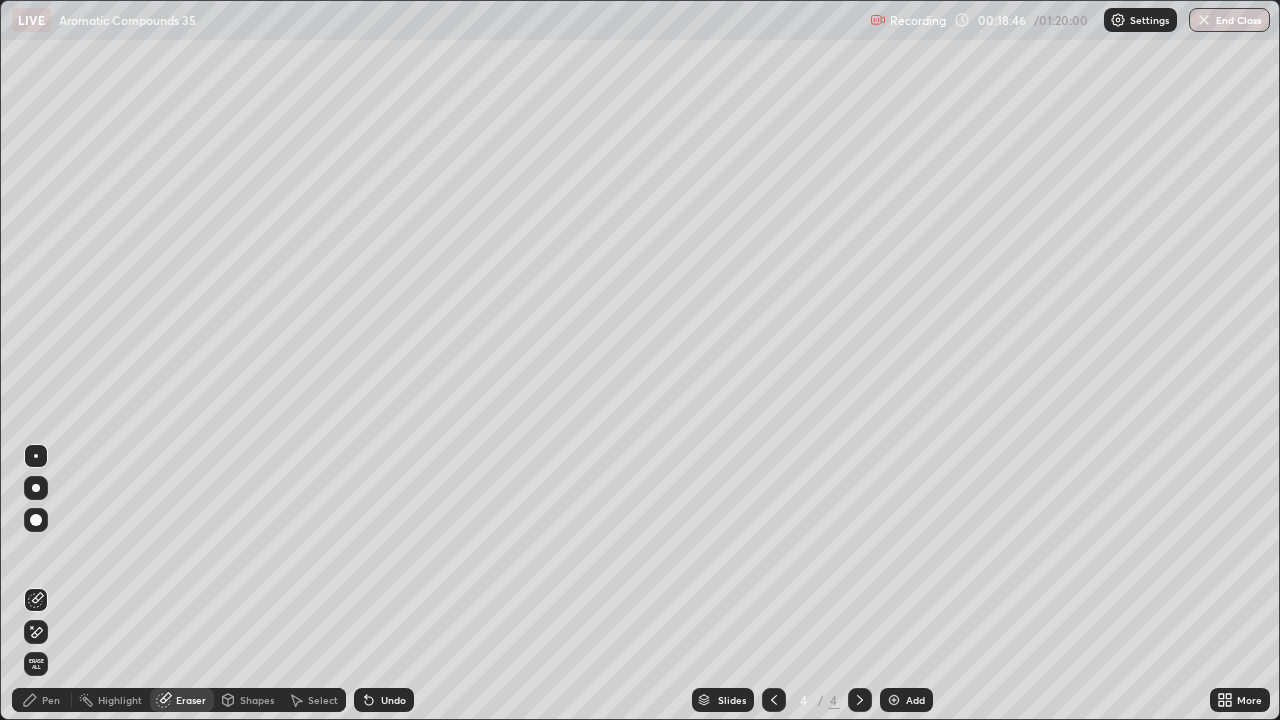 click on "Eraser" at bounding box center (191, 700) 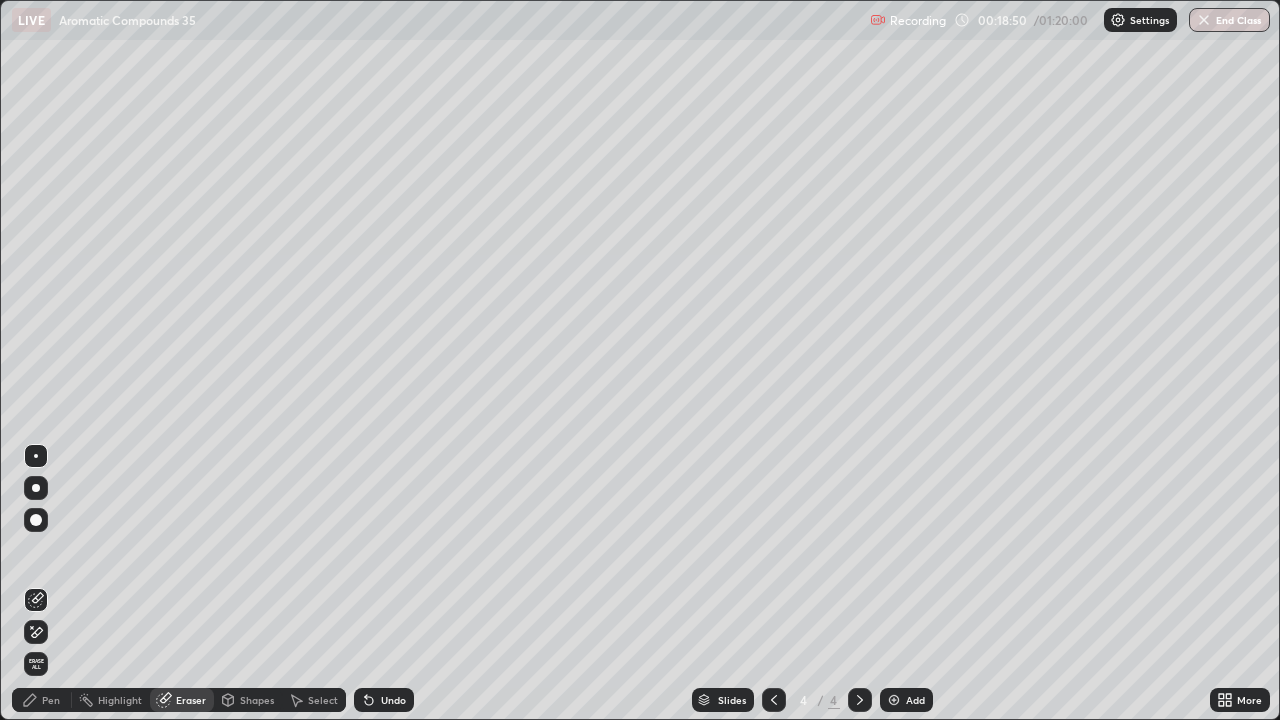 click on "Pen" at bounding box center [42, 700] 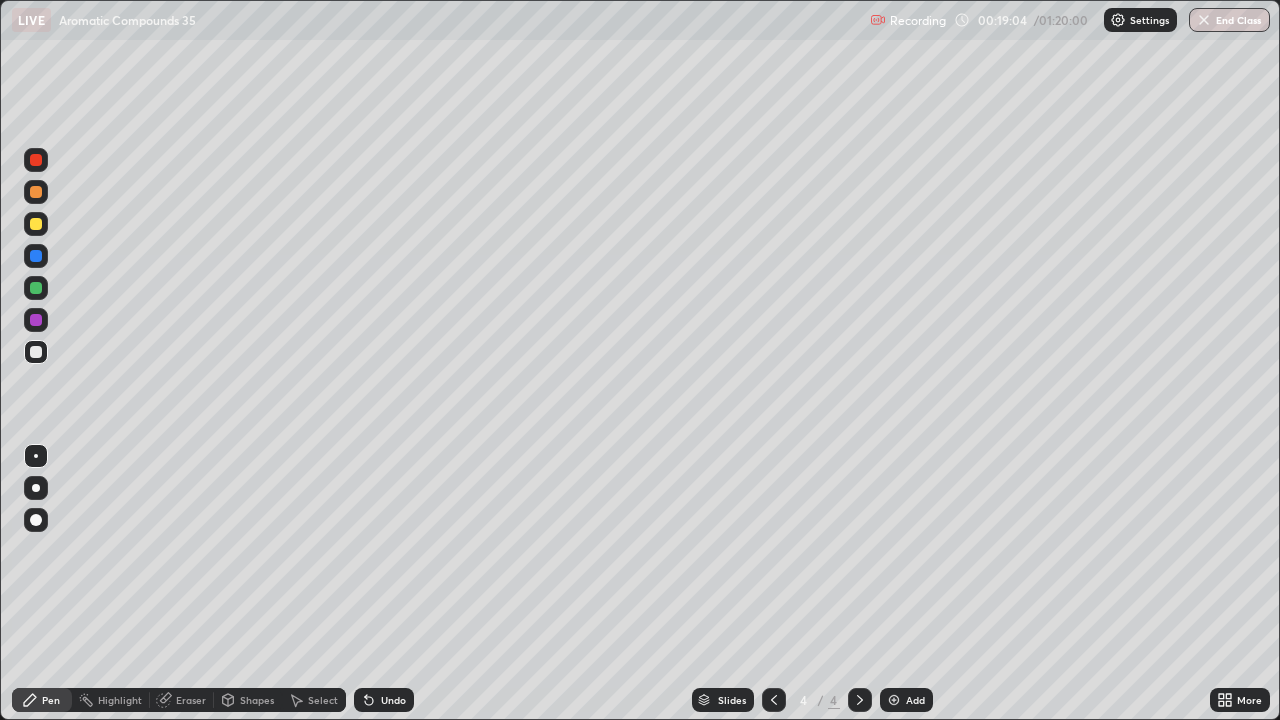 click on "Undo" at bounding box center [384, 700] 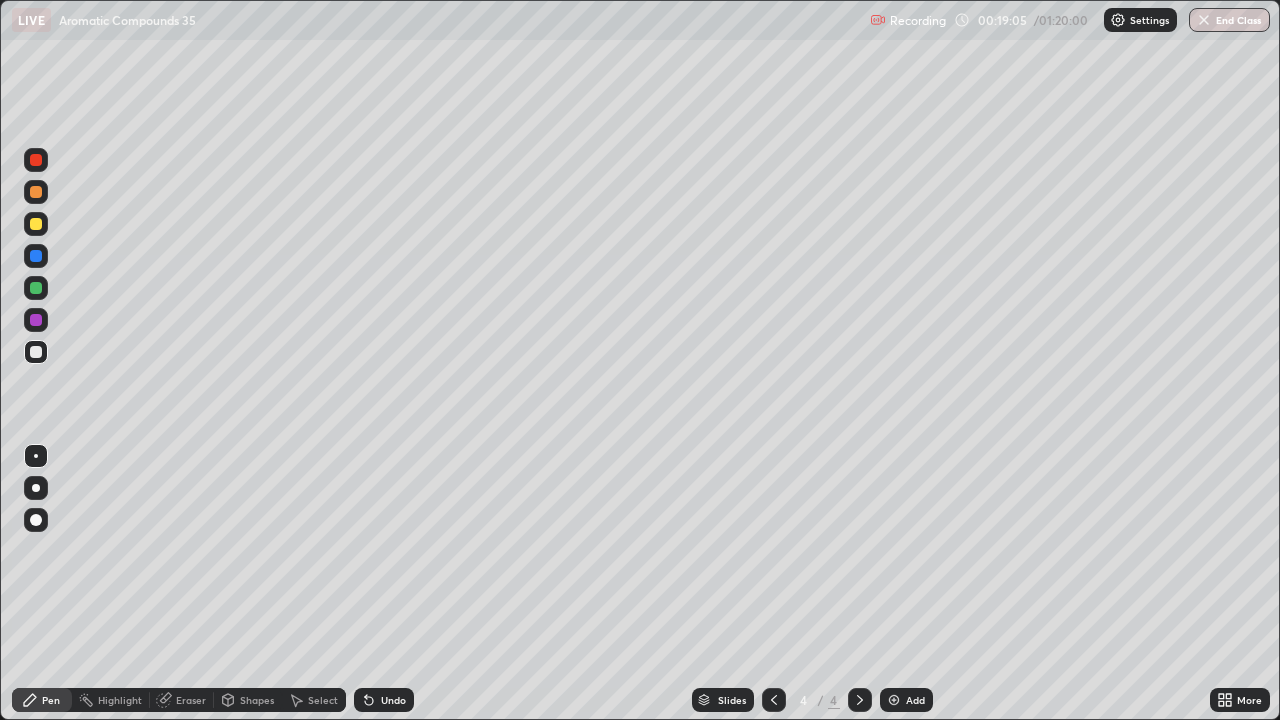 click on "Undo" at bounding box center [384, 700] 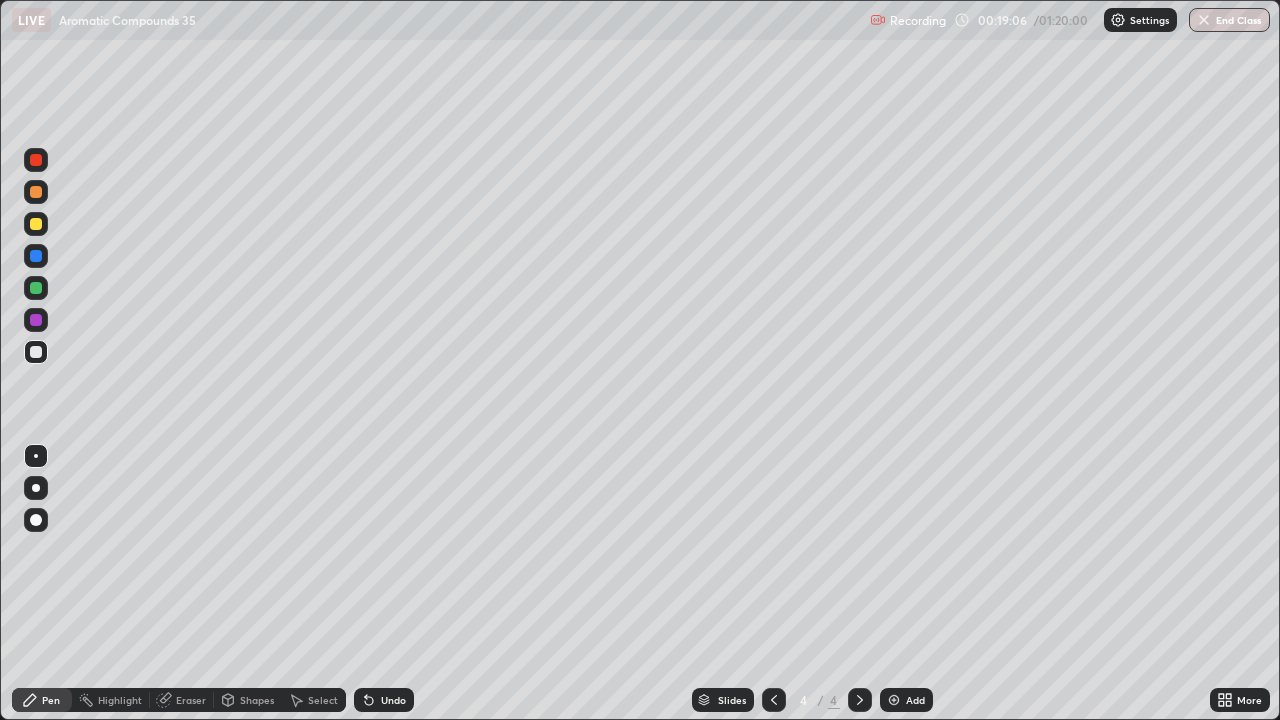 click on "Undo" at bounding box center [384, 700] 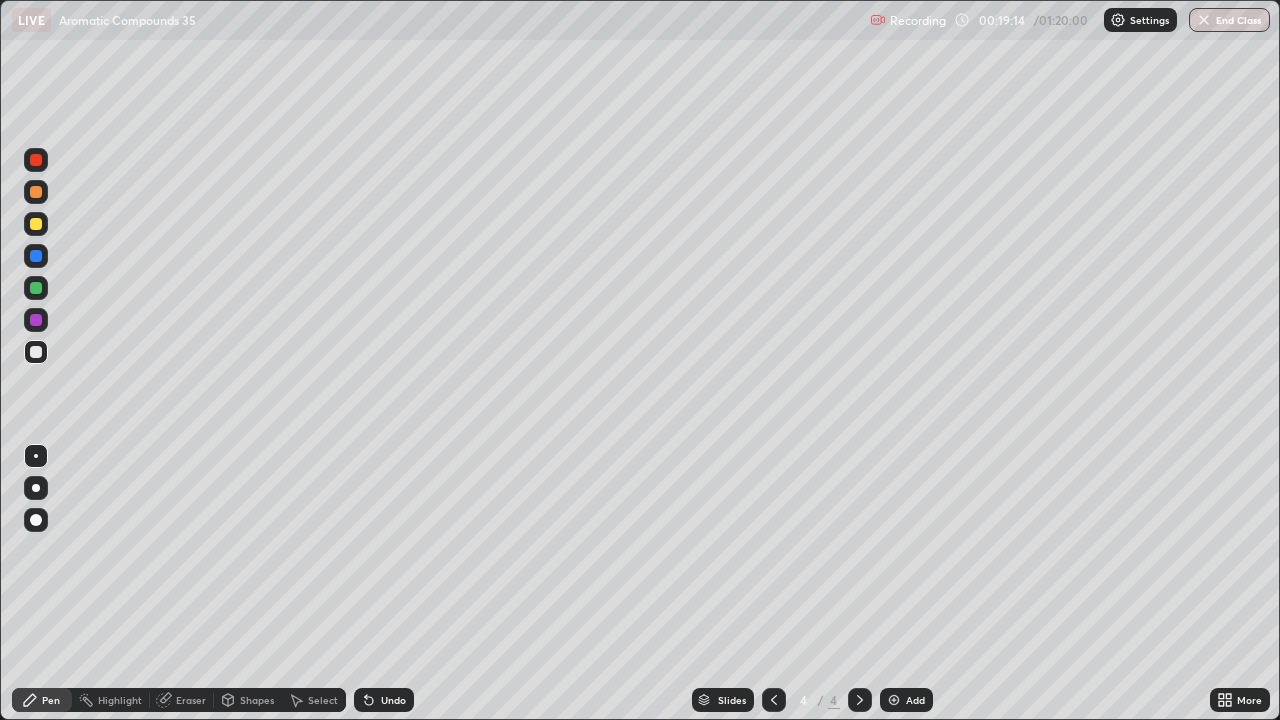 click on "Eraser" at bounding box center [191, 700] 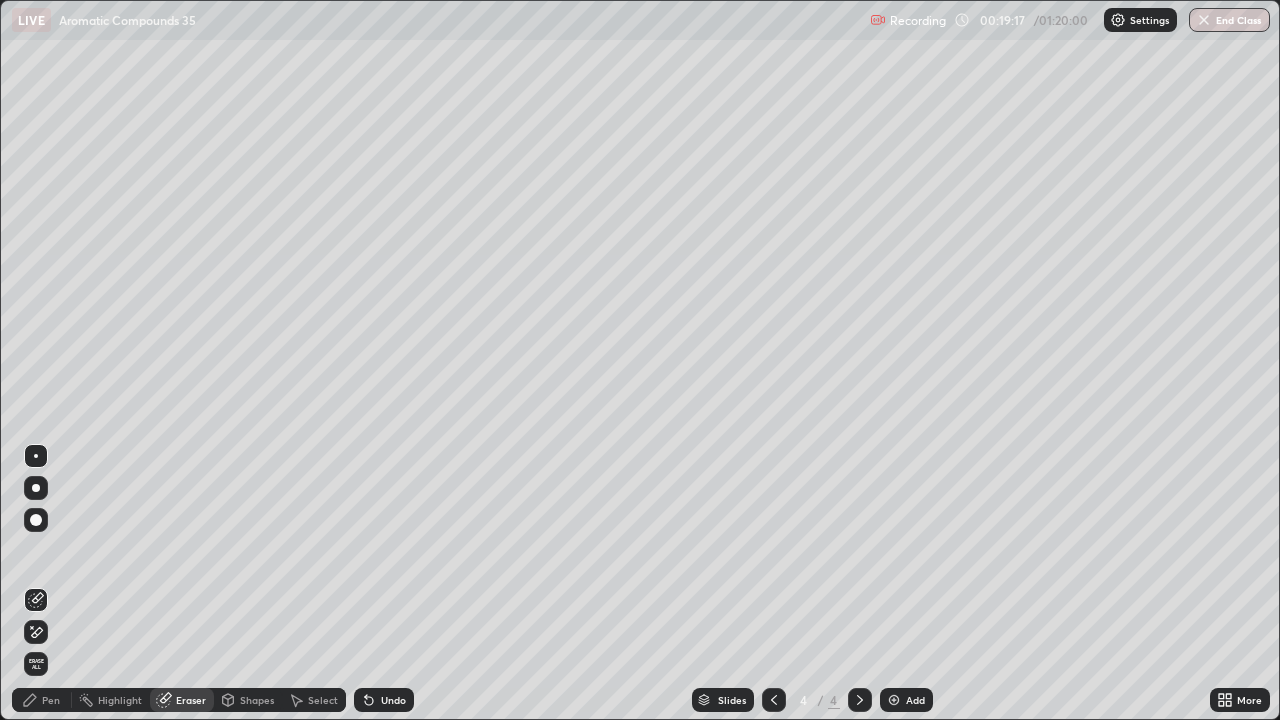 click on "Eraser" at bounding box center [191, 700] 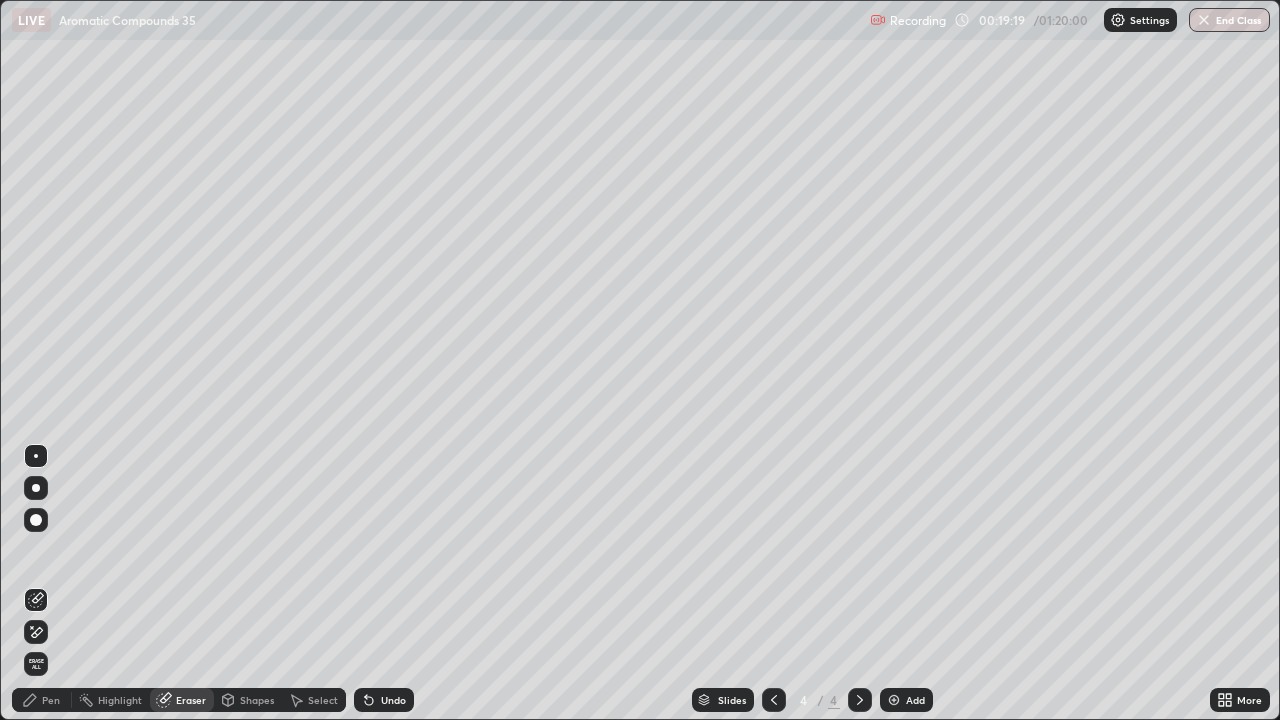 click on "Pen" at bounding box center [51, 700] 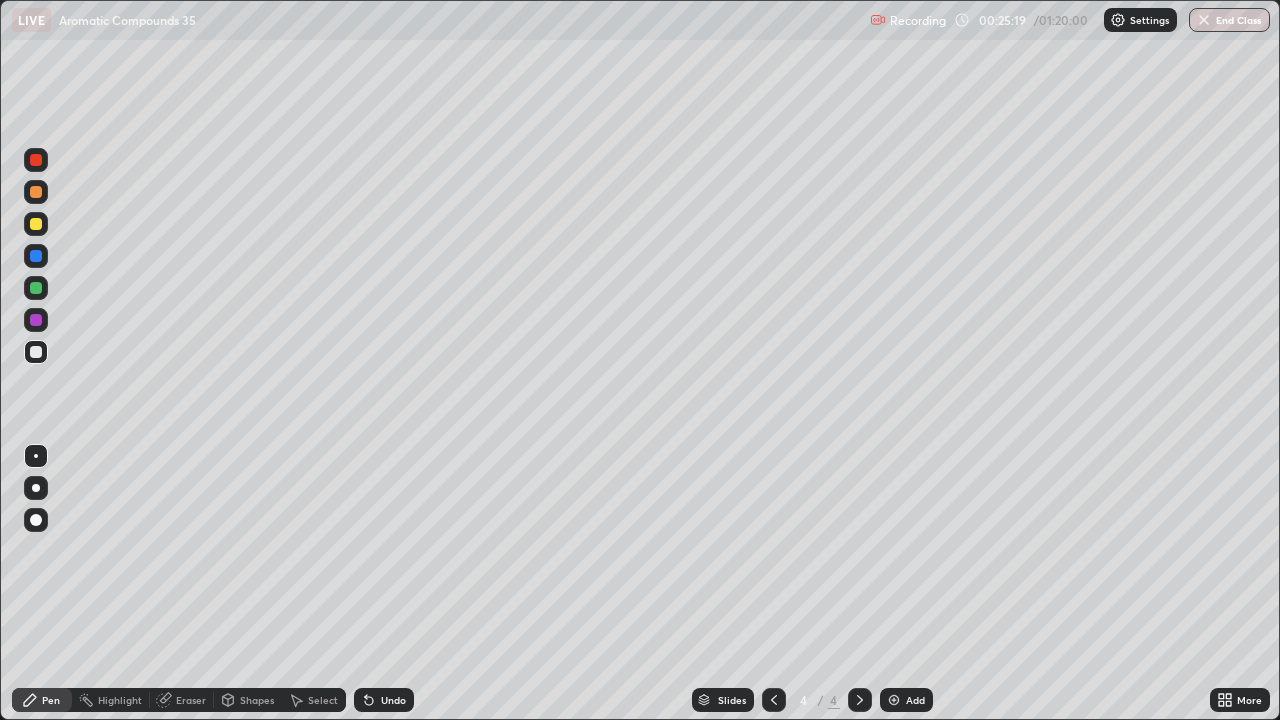 click at bounding box center (36, 160) 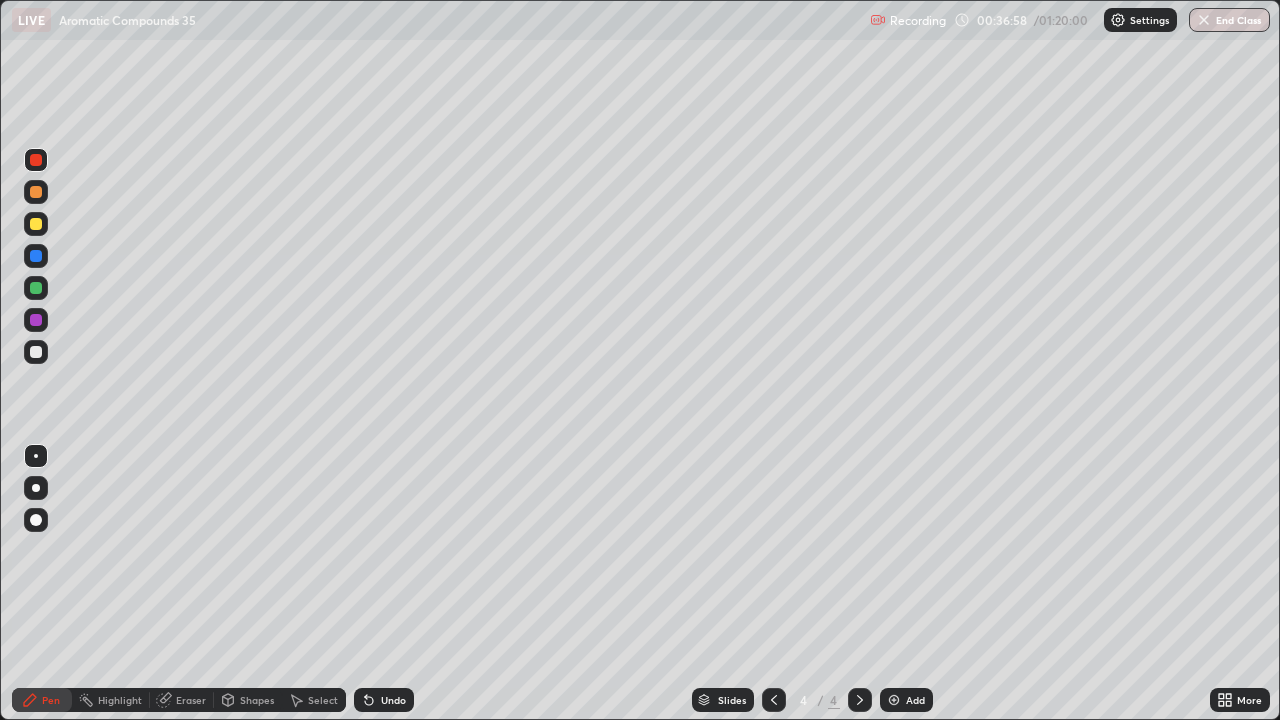 click on "Add" at bounding box center (915, 700) 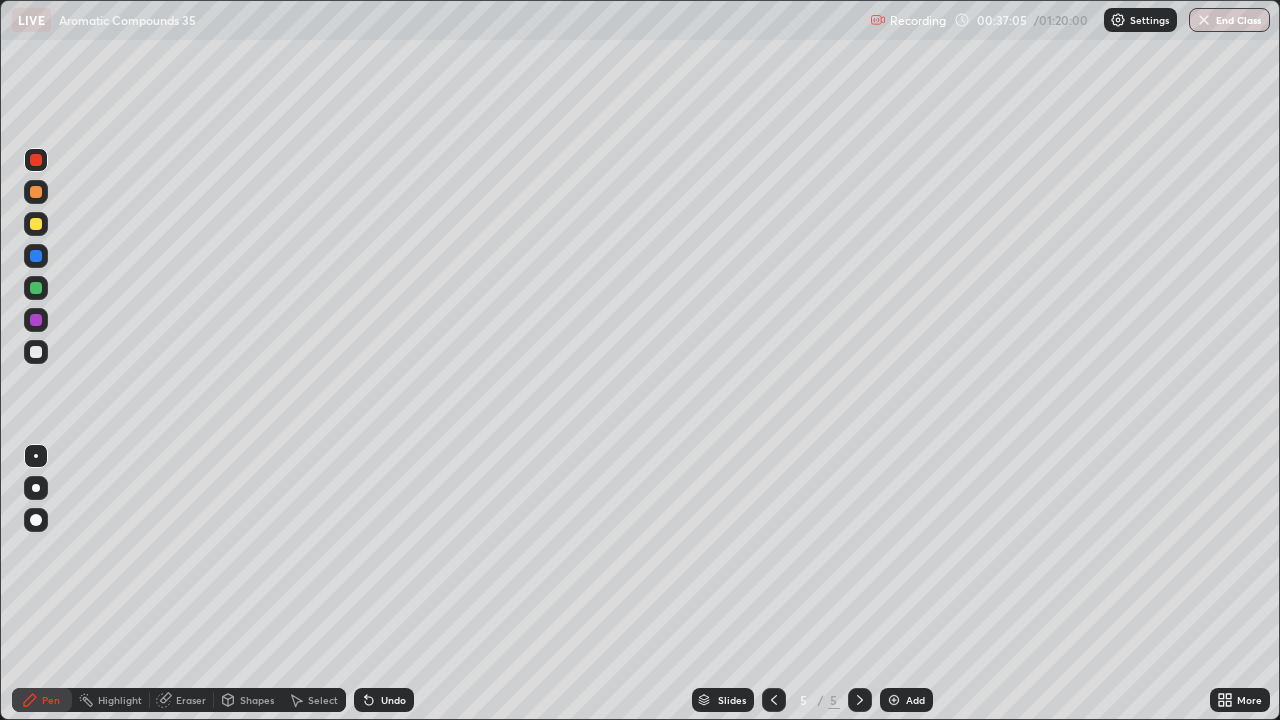 click on "Undo" at bounding box center (393, 700) 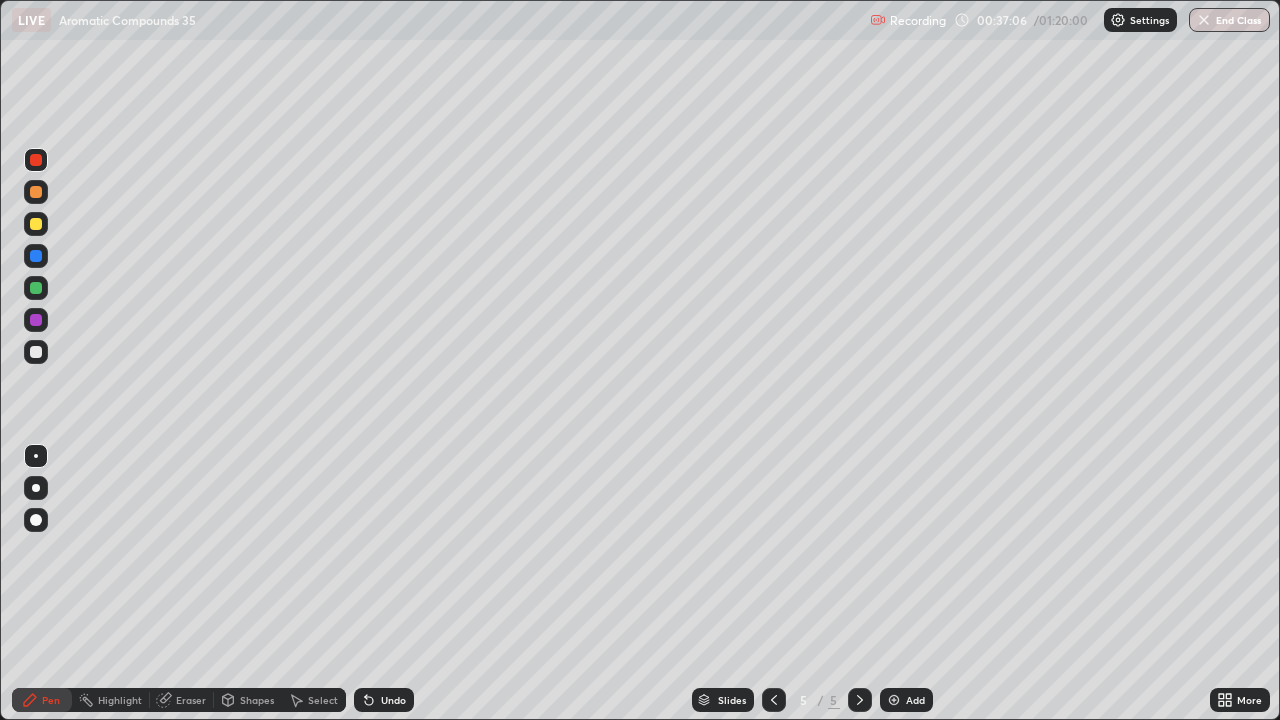 click at bounding box center (36, 352) 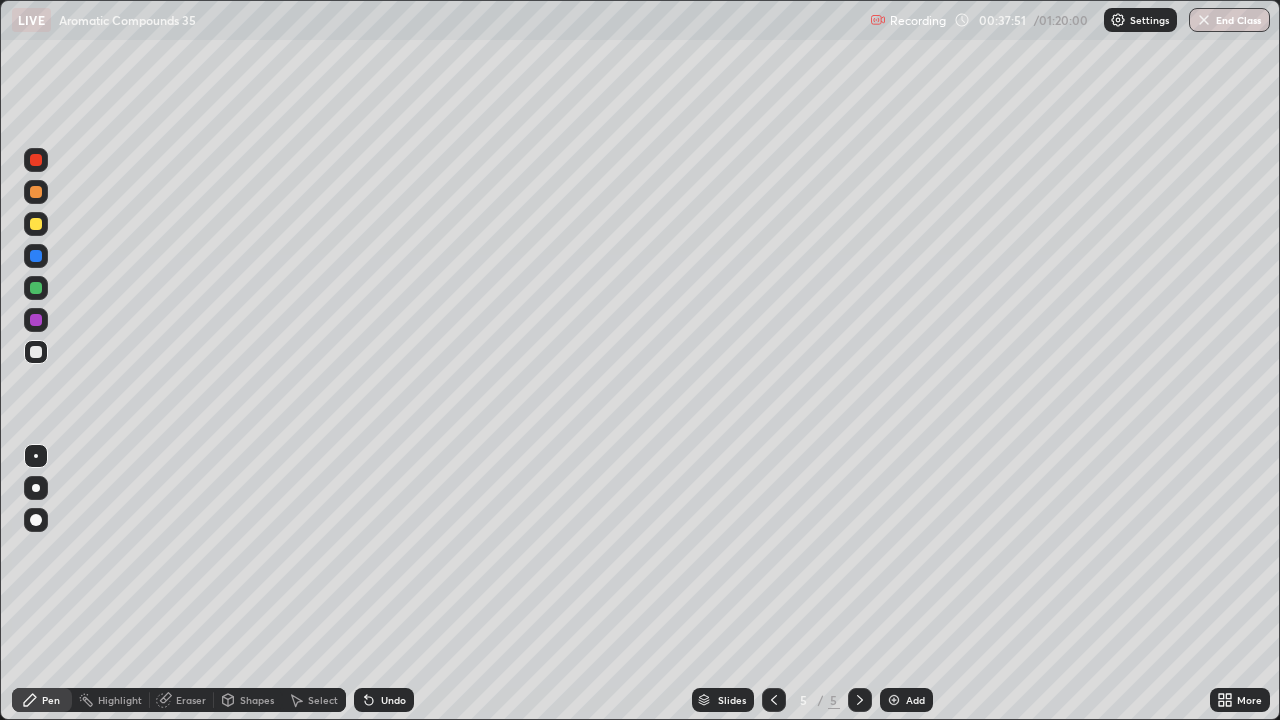 click on "Undo" at bounding box center [393, 700] 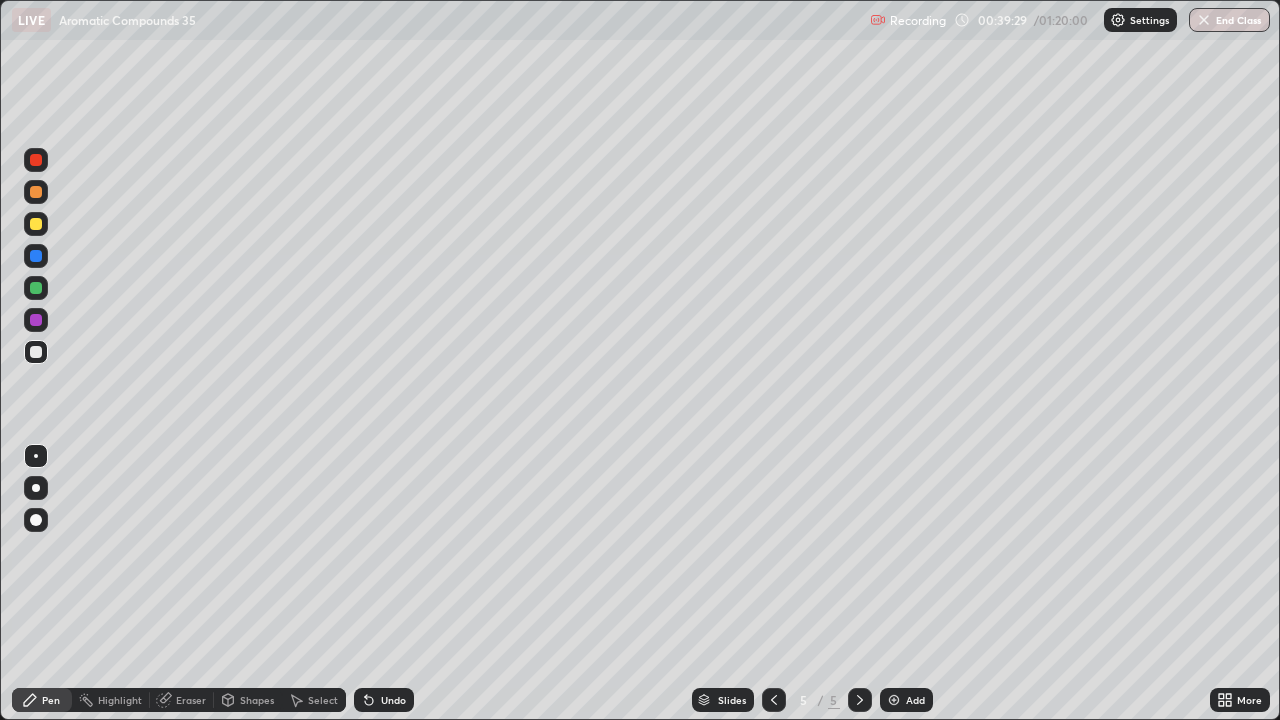 click on "Add" at bounding box center (915, 700) 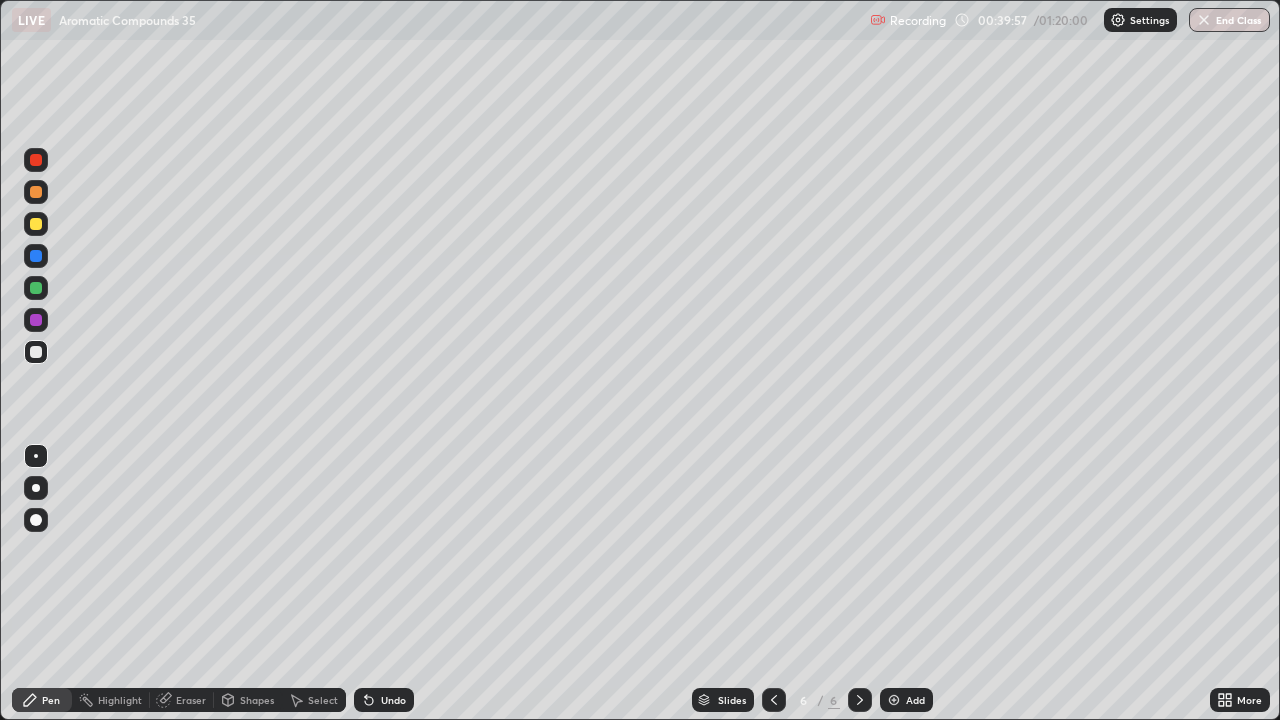 click on "Undo" at bounding box center (384, 700) 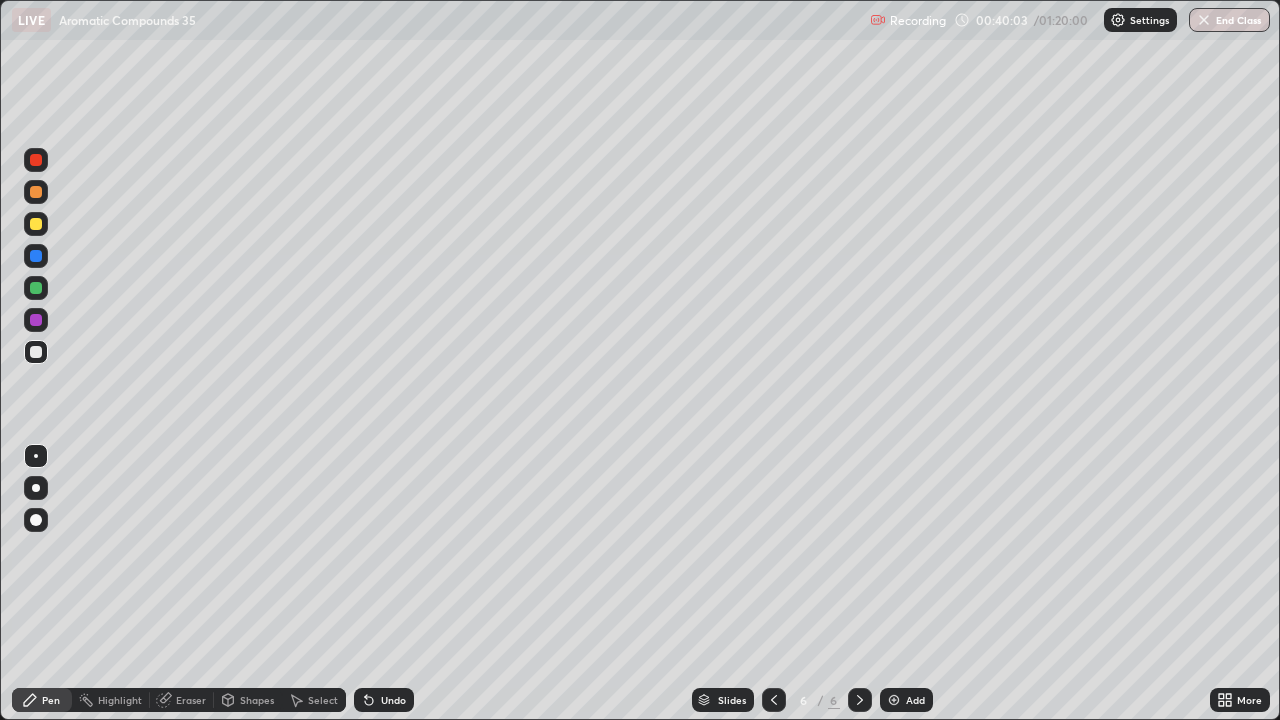 click on "Undo" at bounding box center (393, 700) 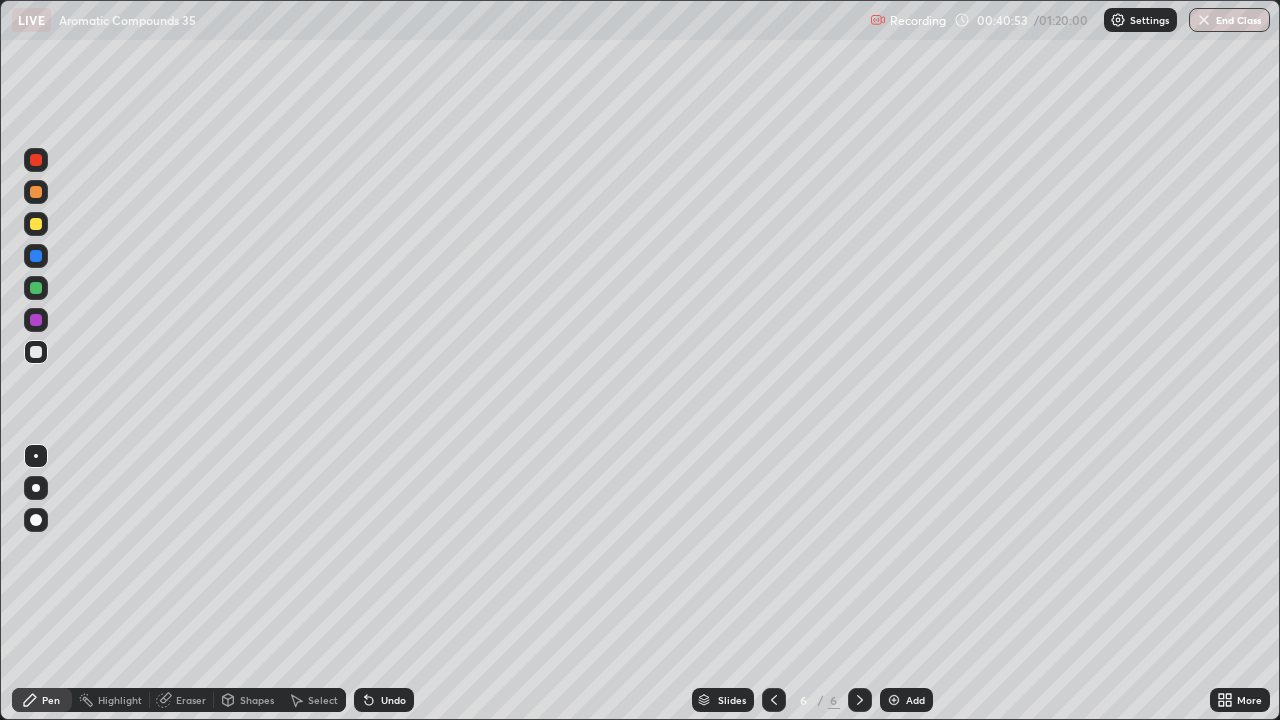 click at bounding box center [36, 224] 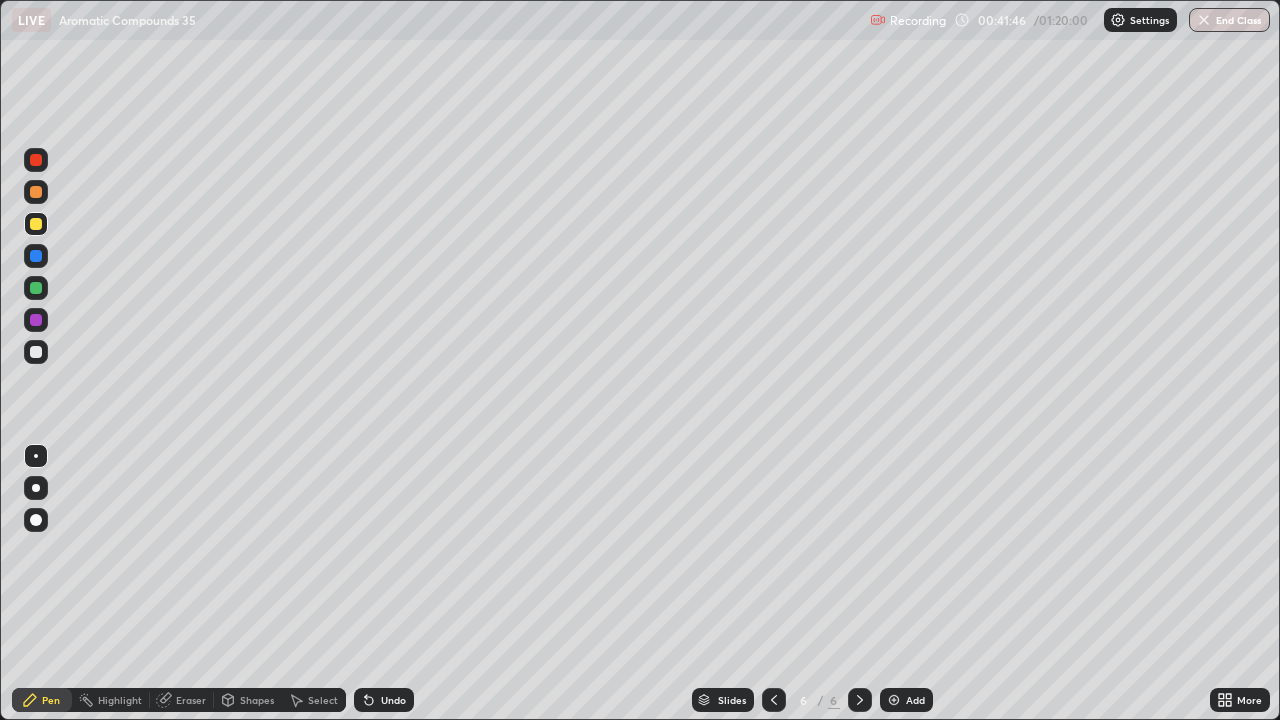 click at bounding box center (36, 160) 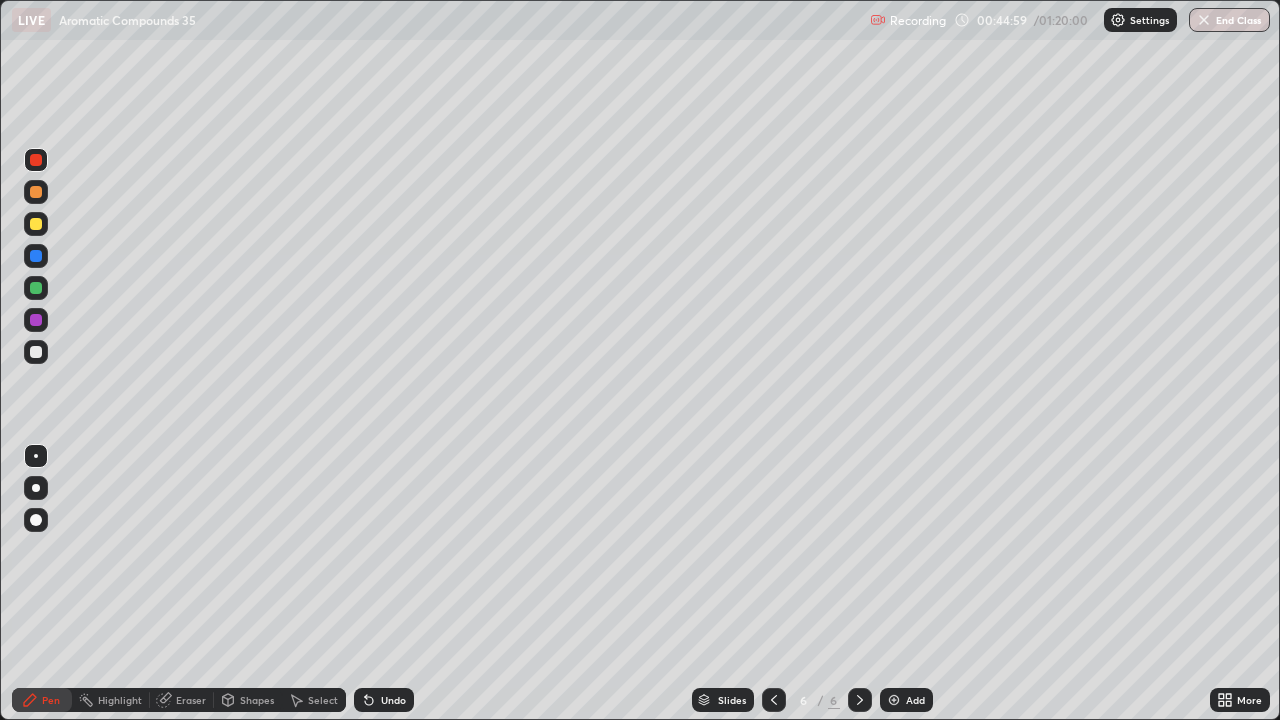 click on "Add" at bounding box center [915, 700] 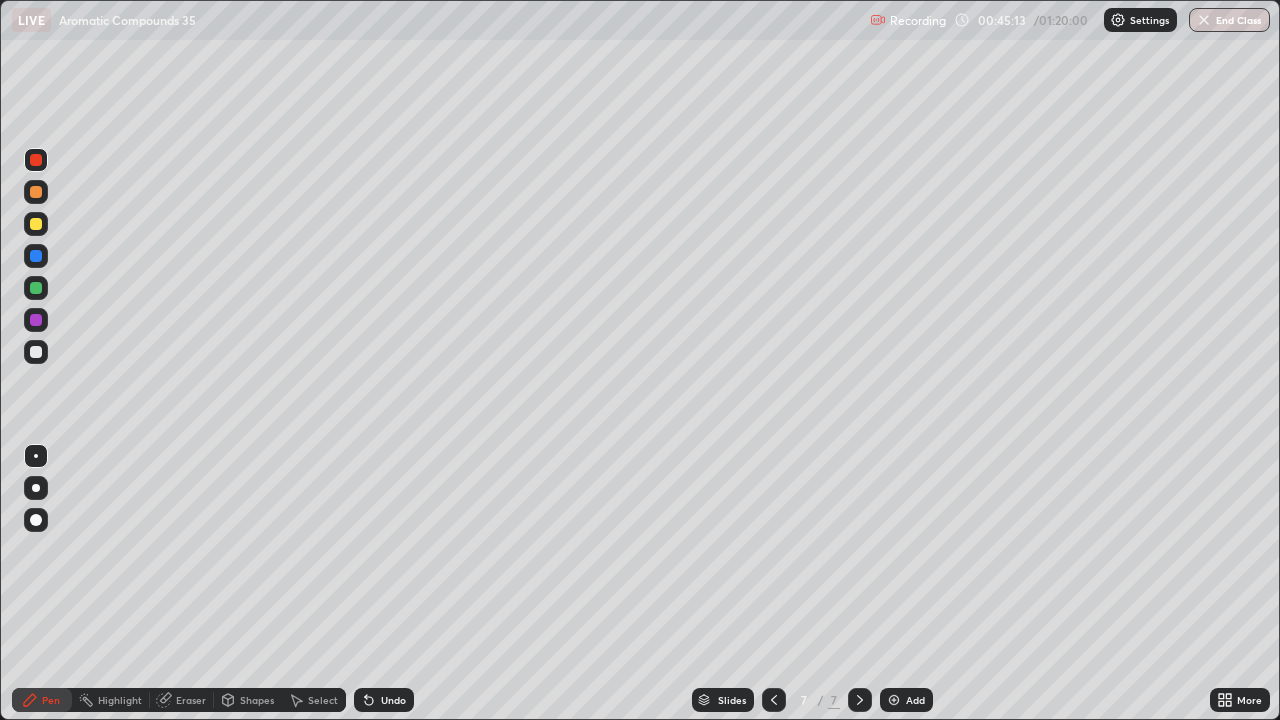 click at bounding box center (36, 352) 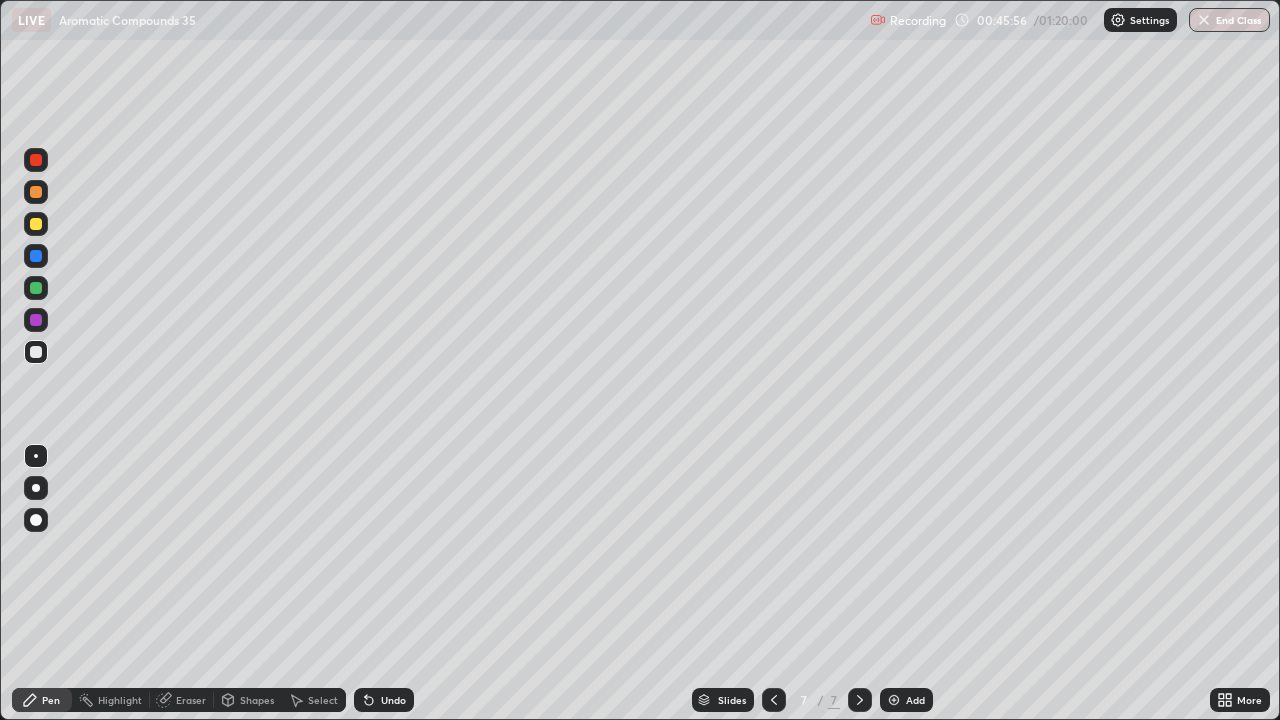 click on "Undo" at bounding box center (384, 700) 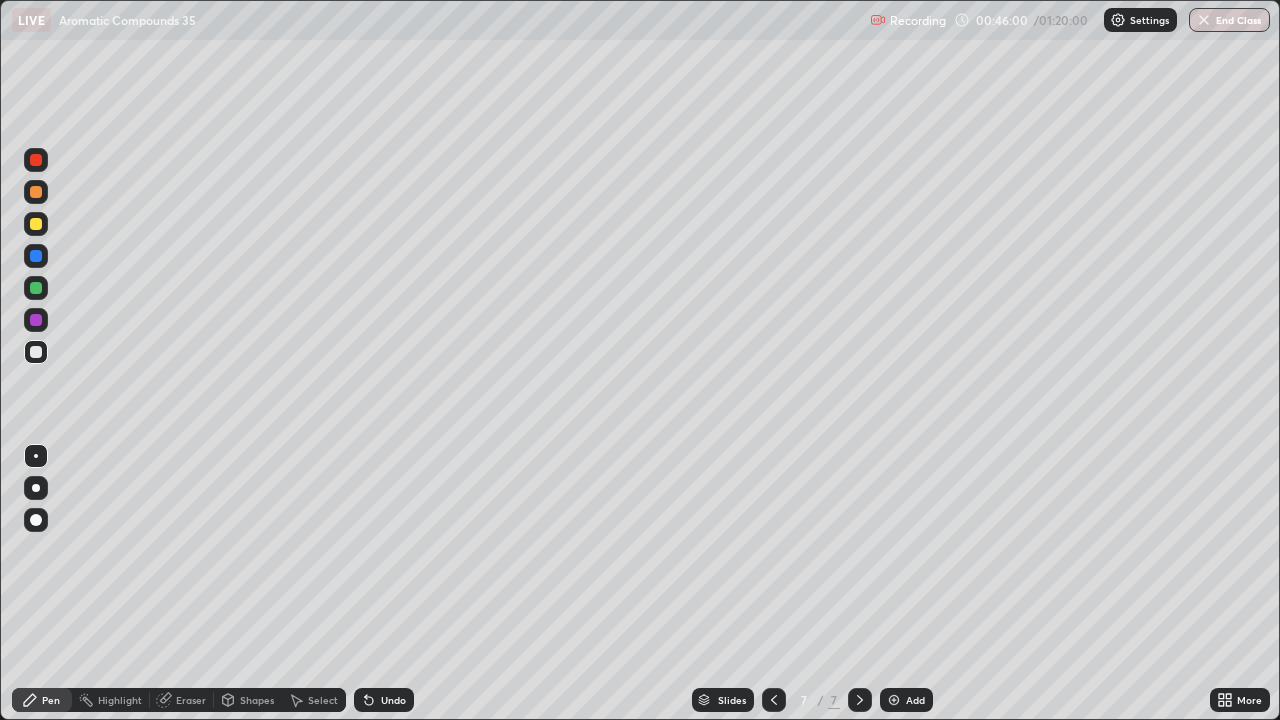 click on "Undo" at bounding box center [393, 700] 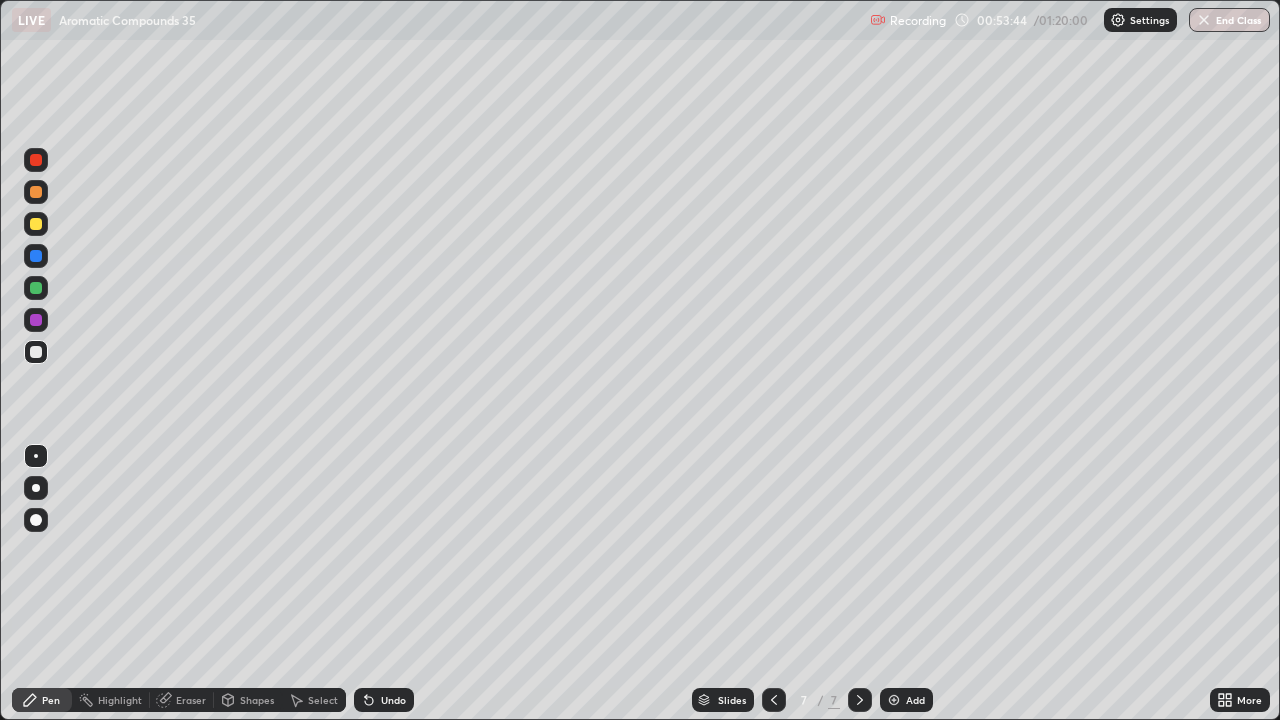 click at bounding box center [774, 700] 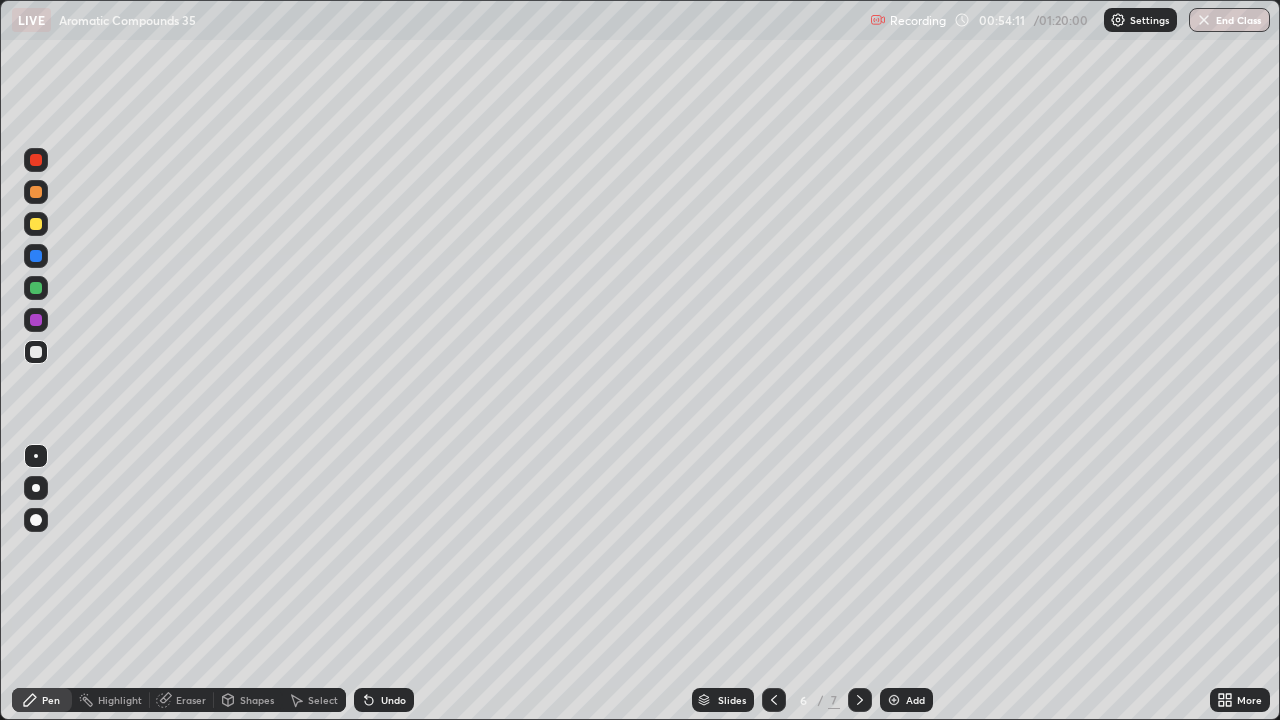 click at bounding box center [860, 700] 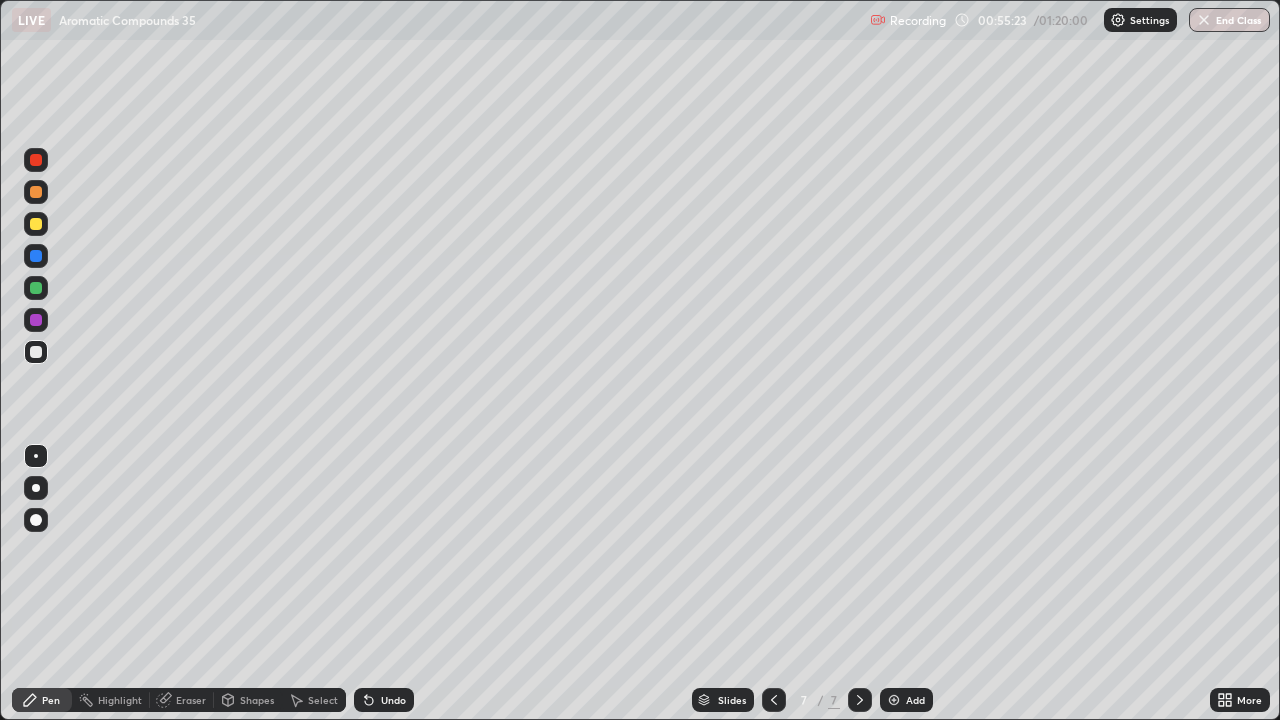 click on "Undo" at bounding box center [393, 700] 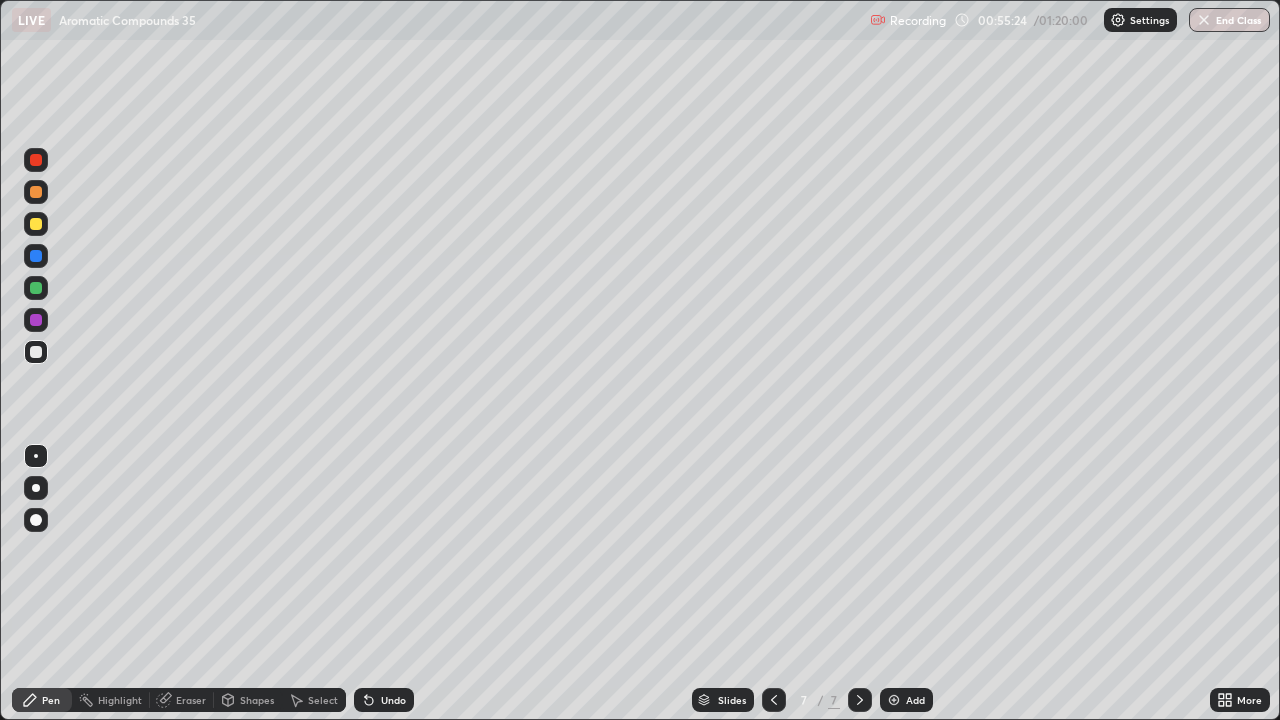 click on "Undo" at bounding box center [393, 700] 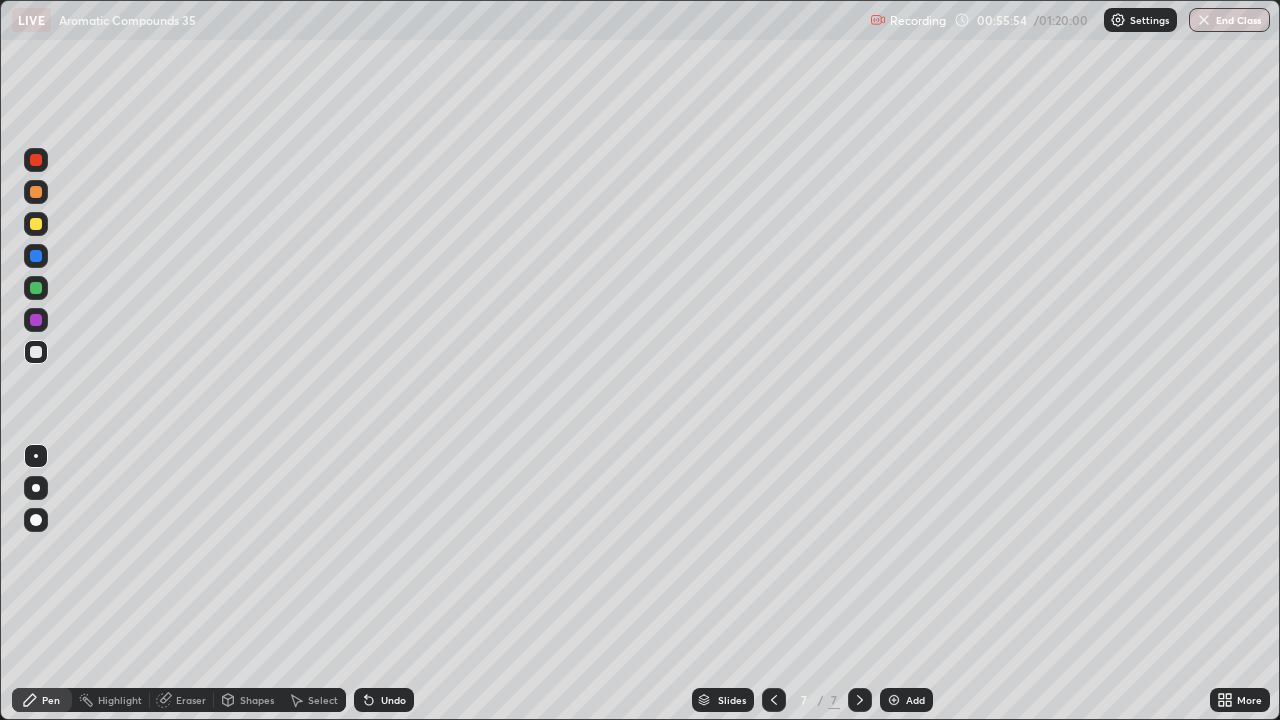click on "Undo" at bounding box center (393, 700) 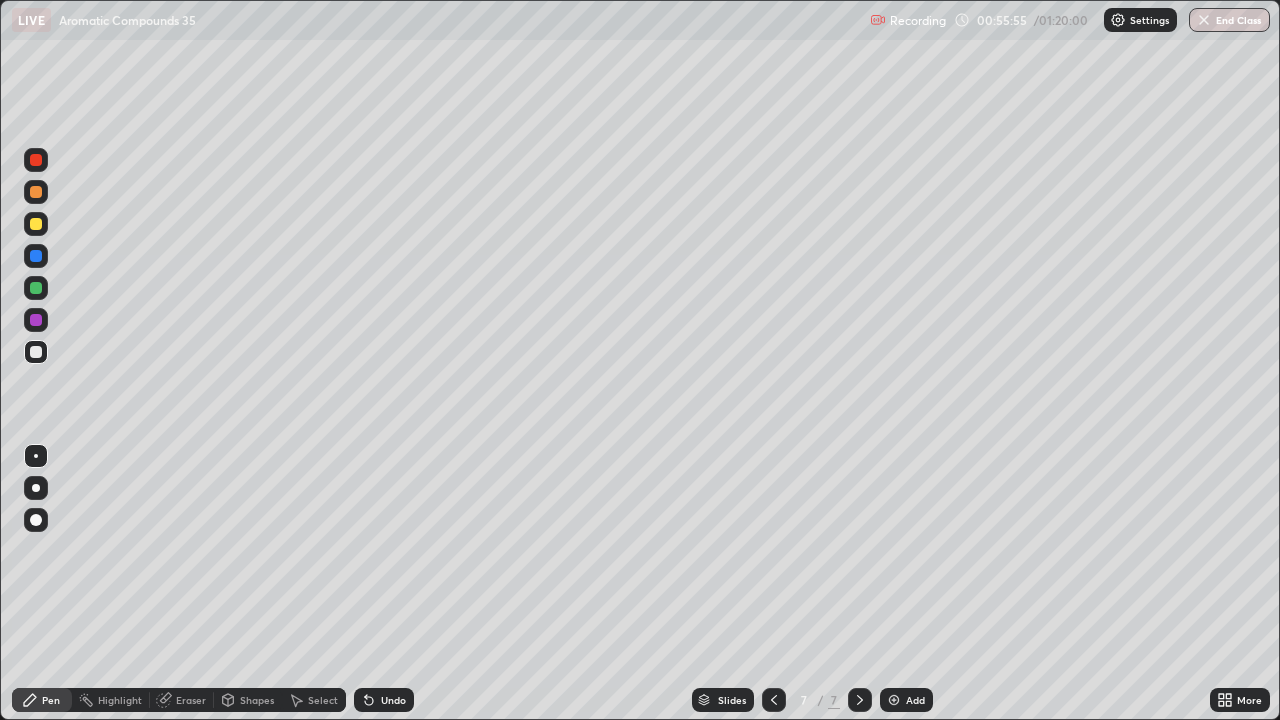 click on "Undo" at bounding box center (393, 700) 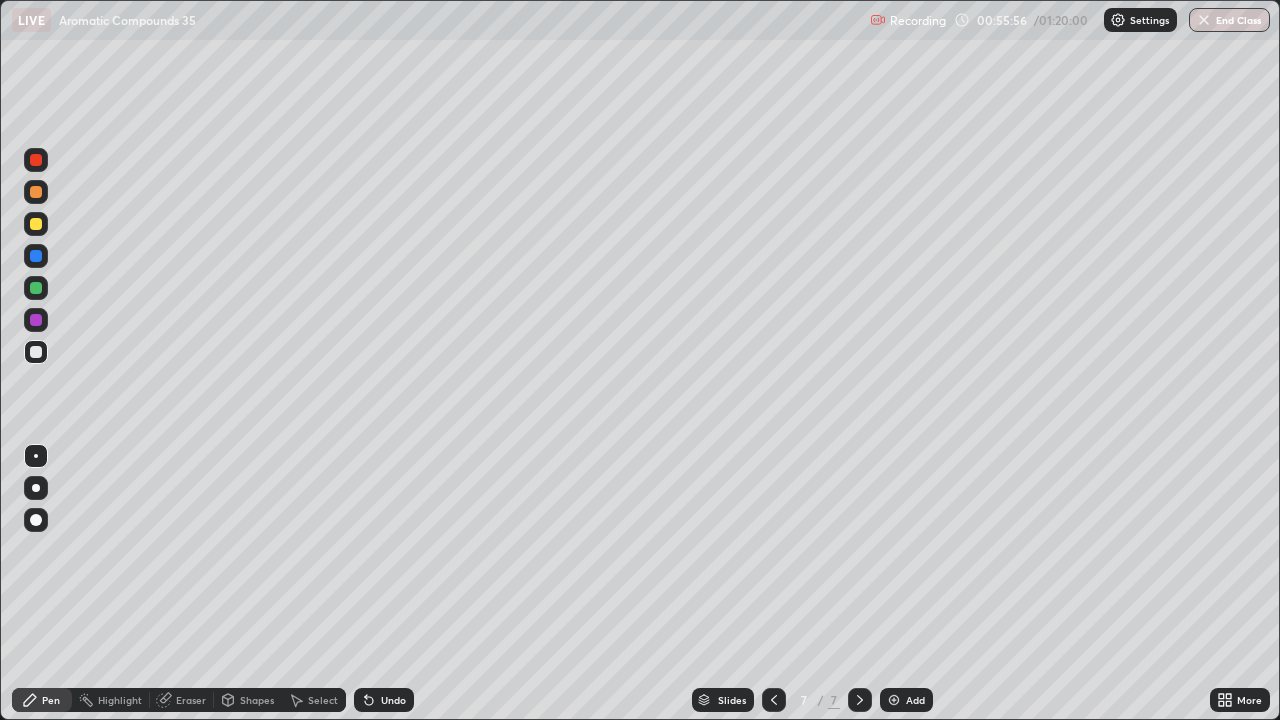 click on "Undo" at bounding box center [393, 700] 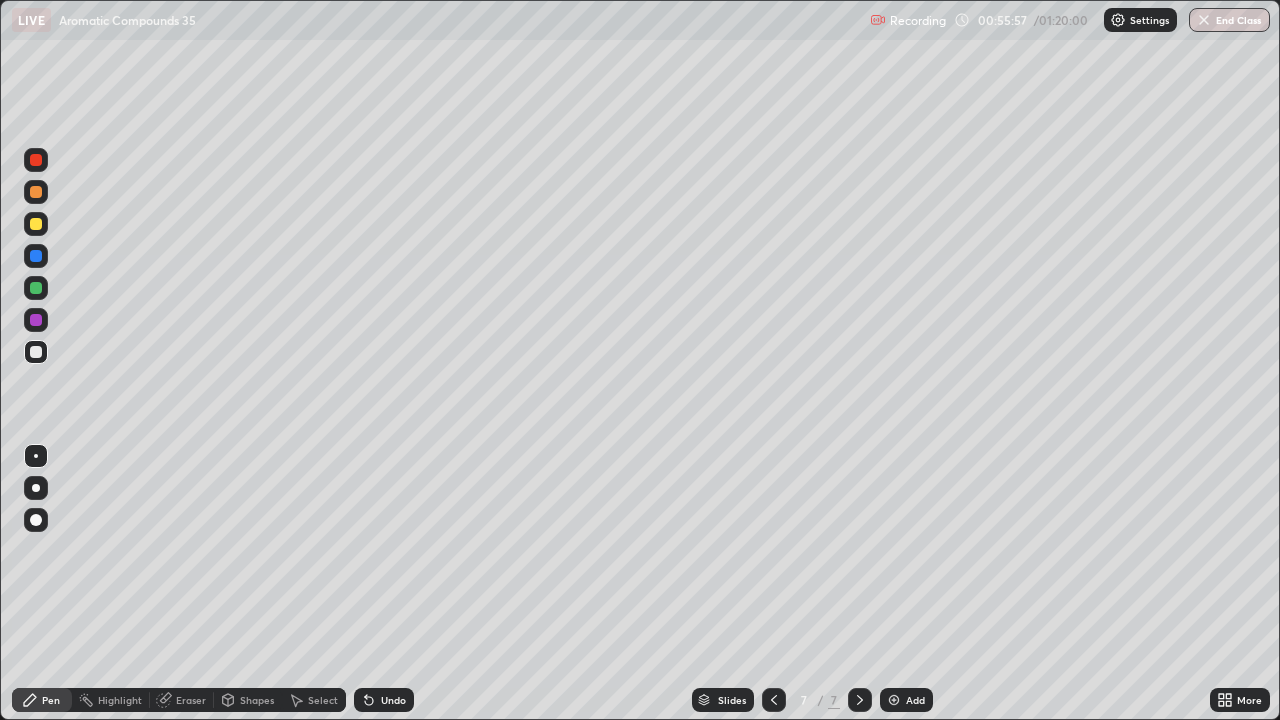 click on "Undo" at bounding box center [393, 700] 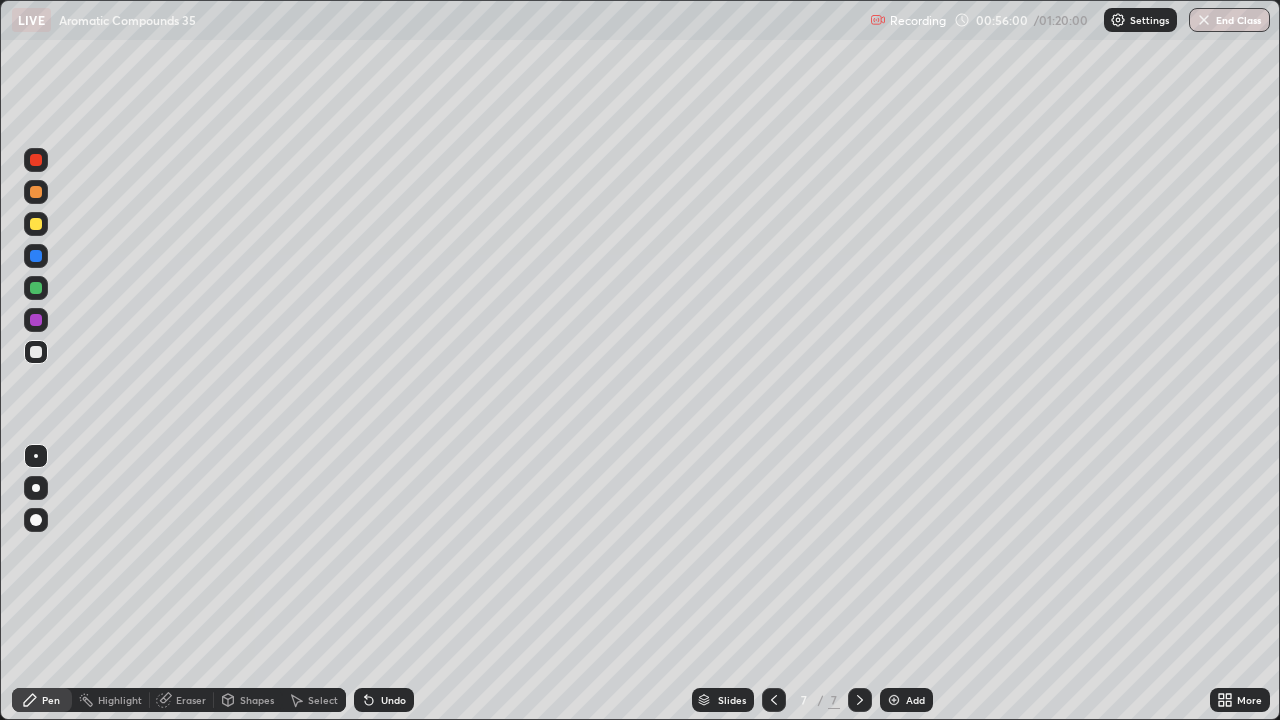 click at bounding box center (36, 224) 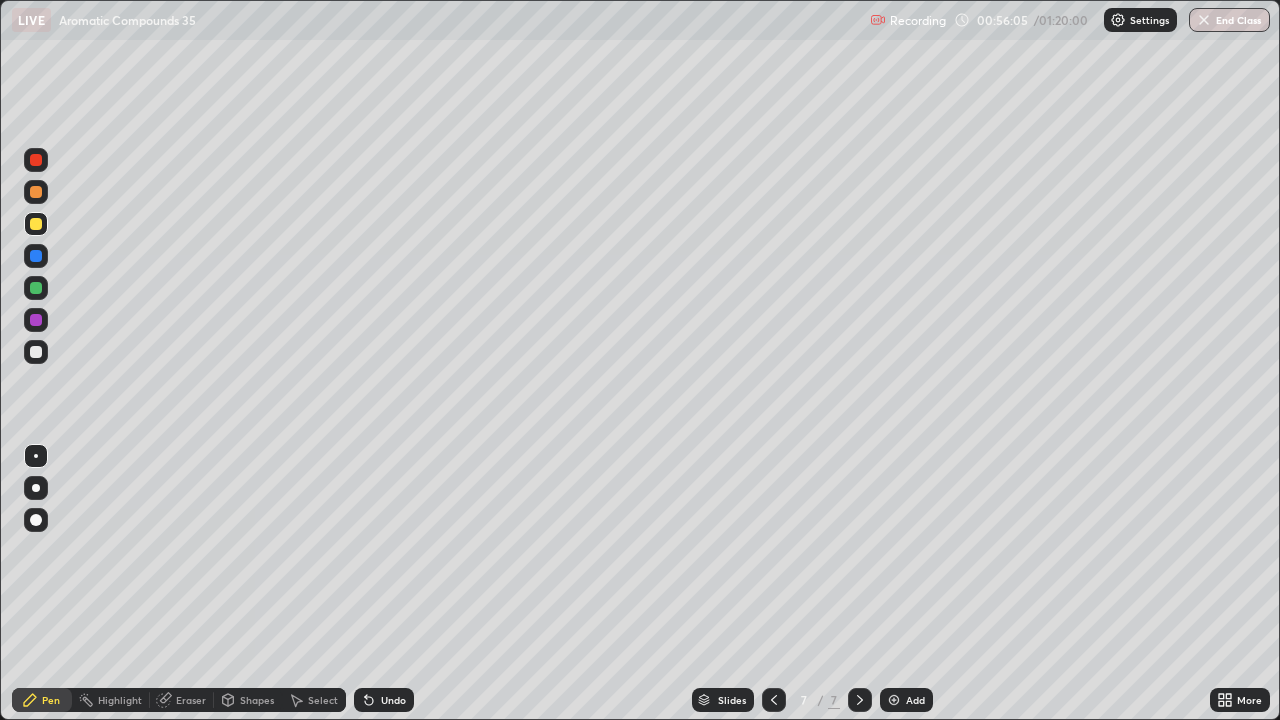 click on "Undo" at bounding box center (384, 700) 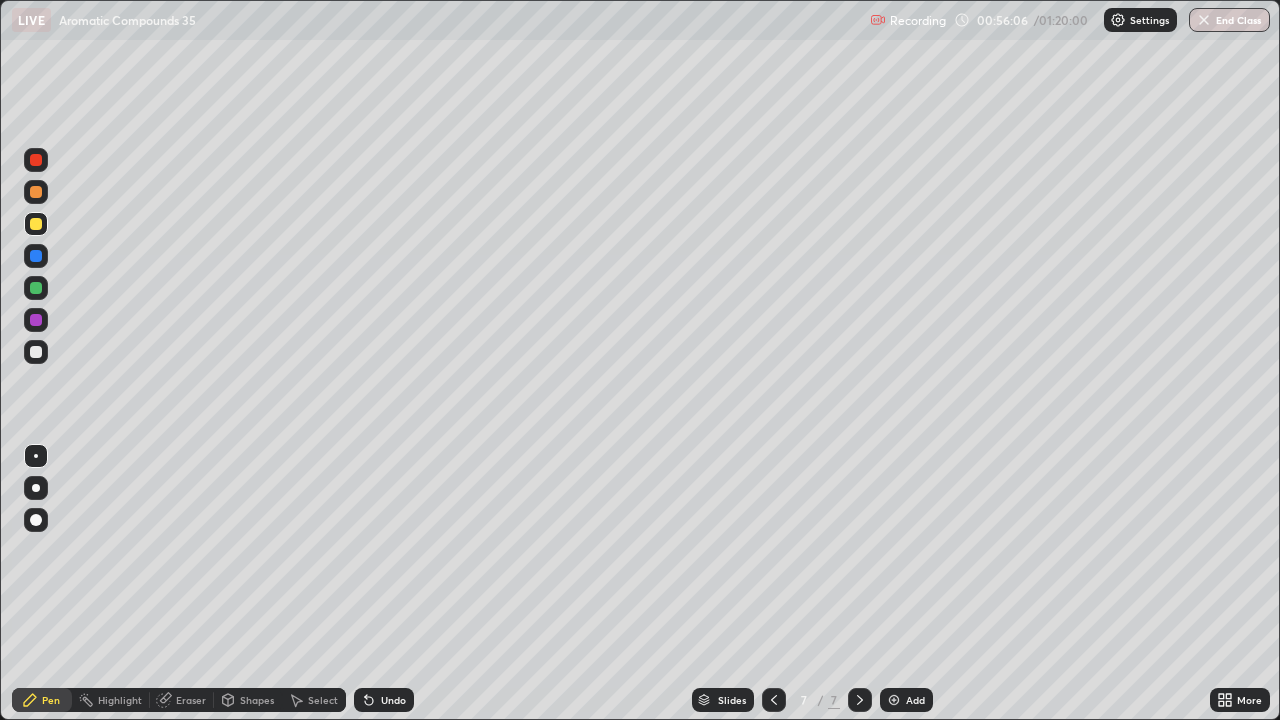 click on "Undo" at bounding box center [393, 700] 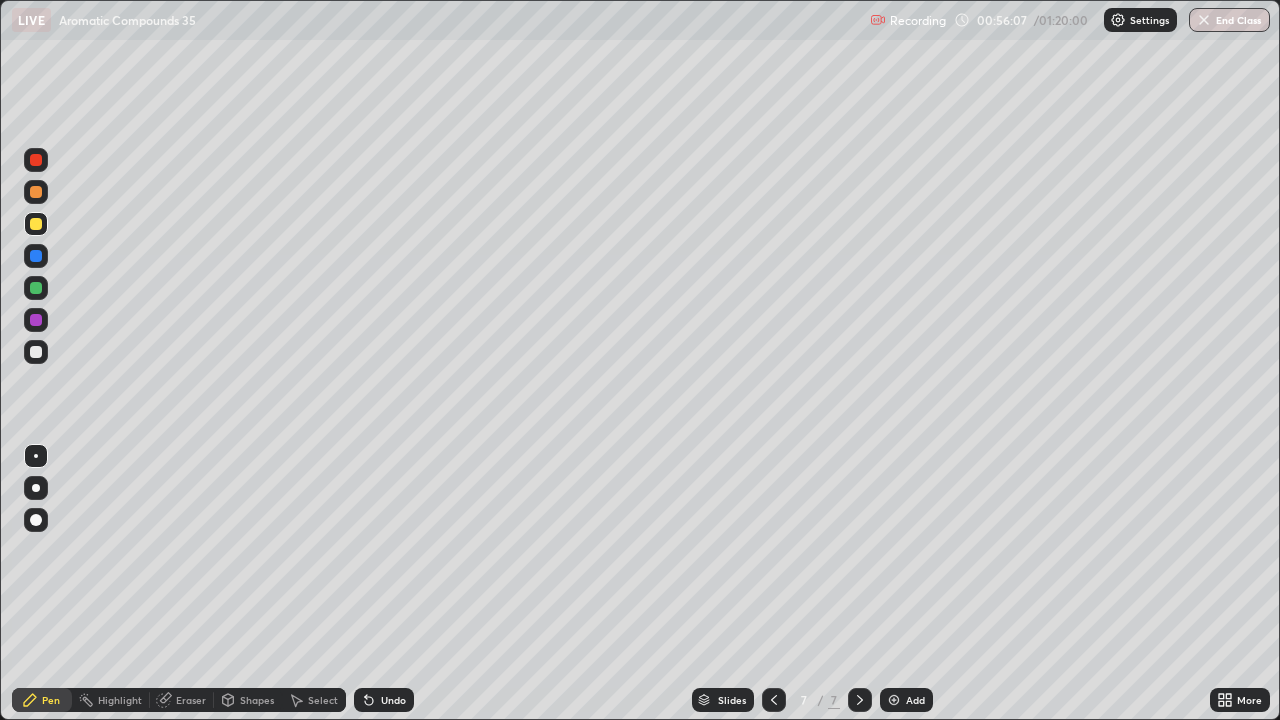 click on "Undo" at bounding box center (393, 700) 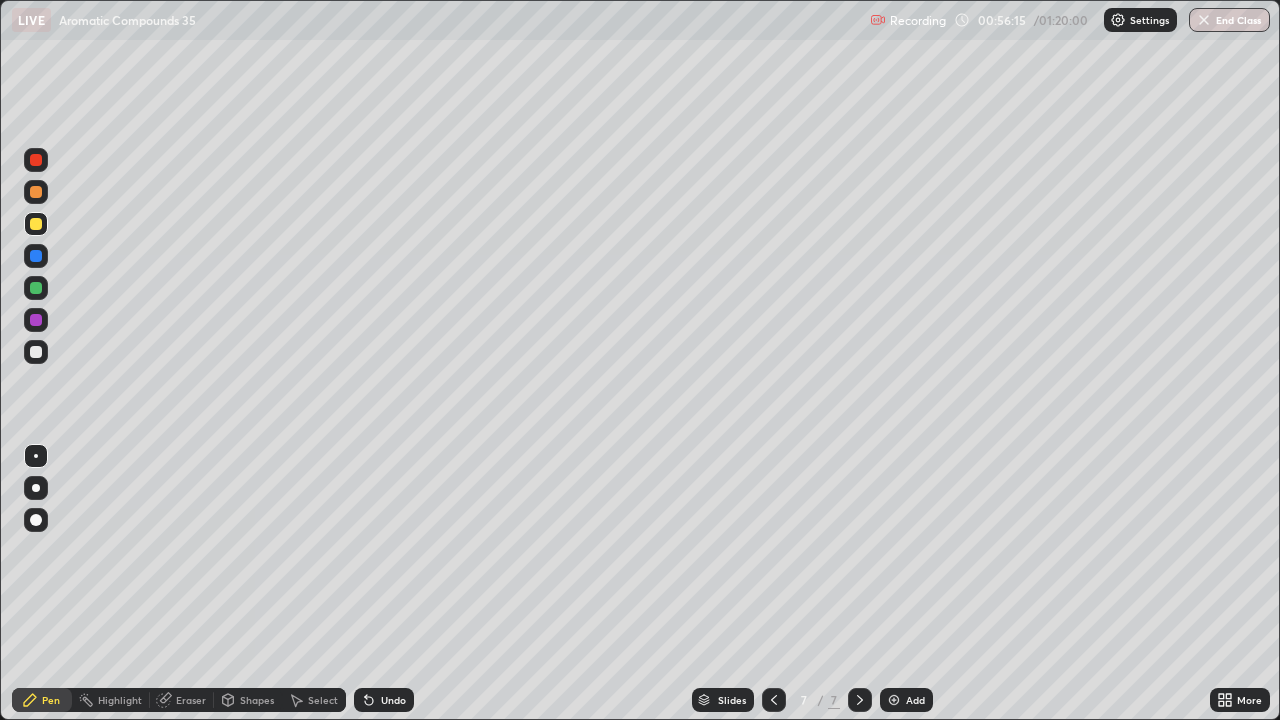 click at bounding box center [36, 160] 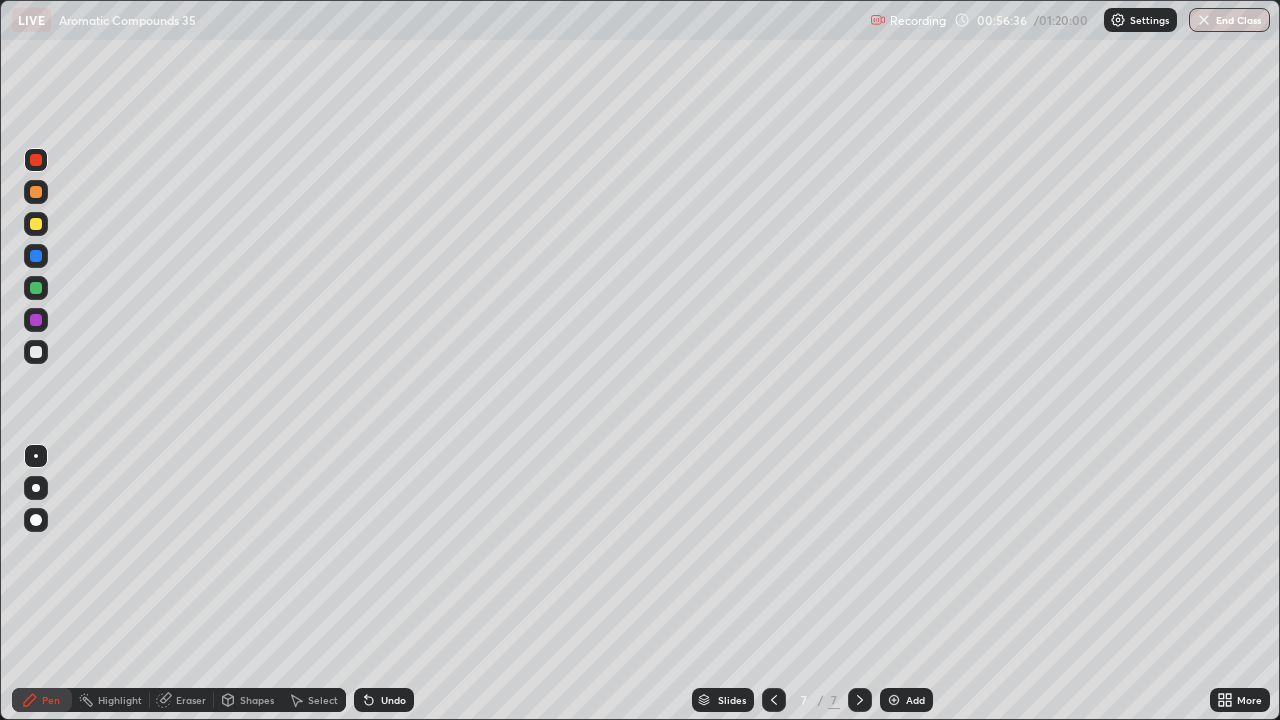 click at bounding box center [36, 352] 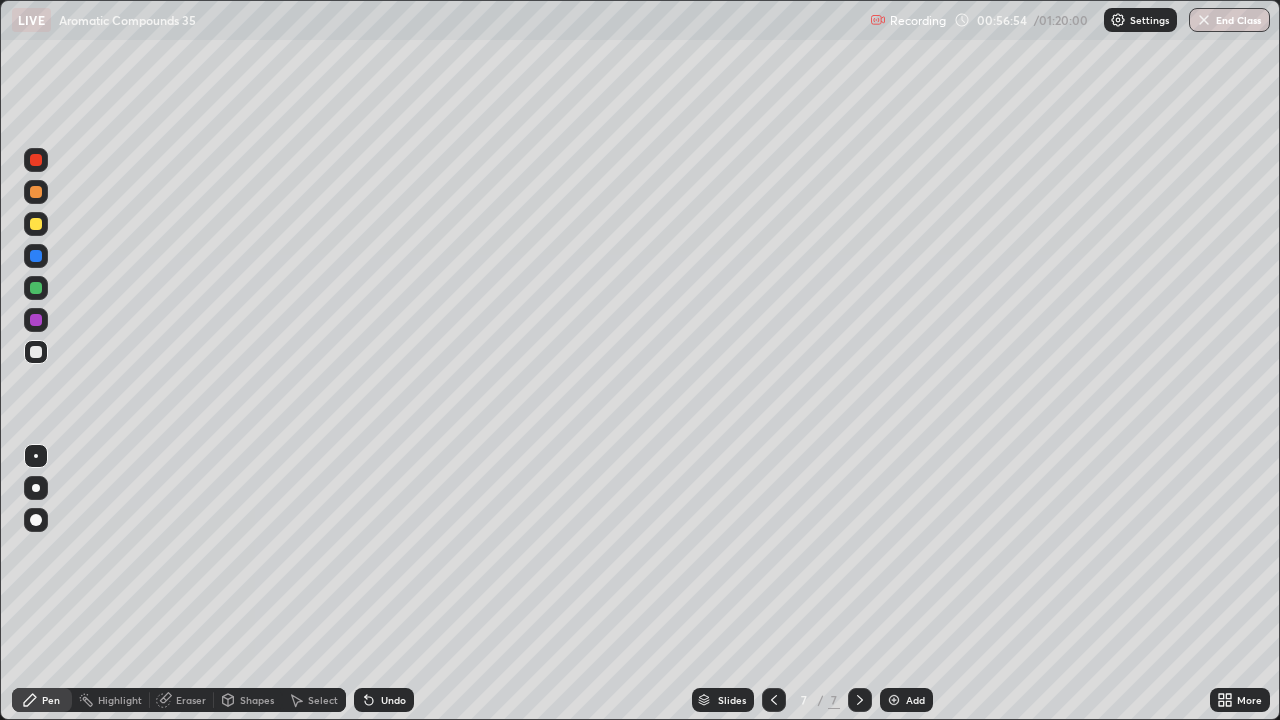 click on "Undo" at bounding box center [393, 700] 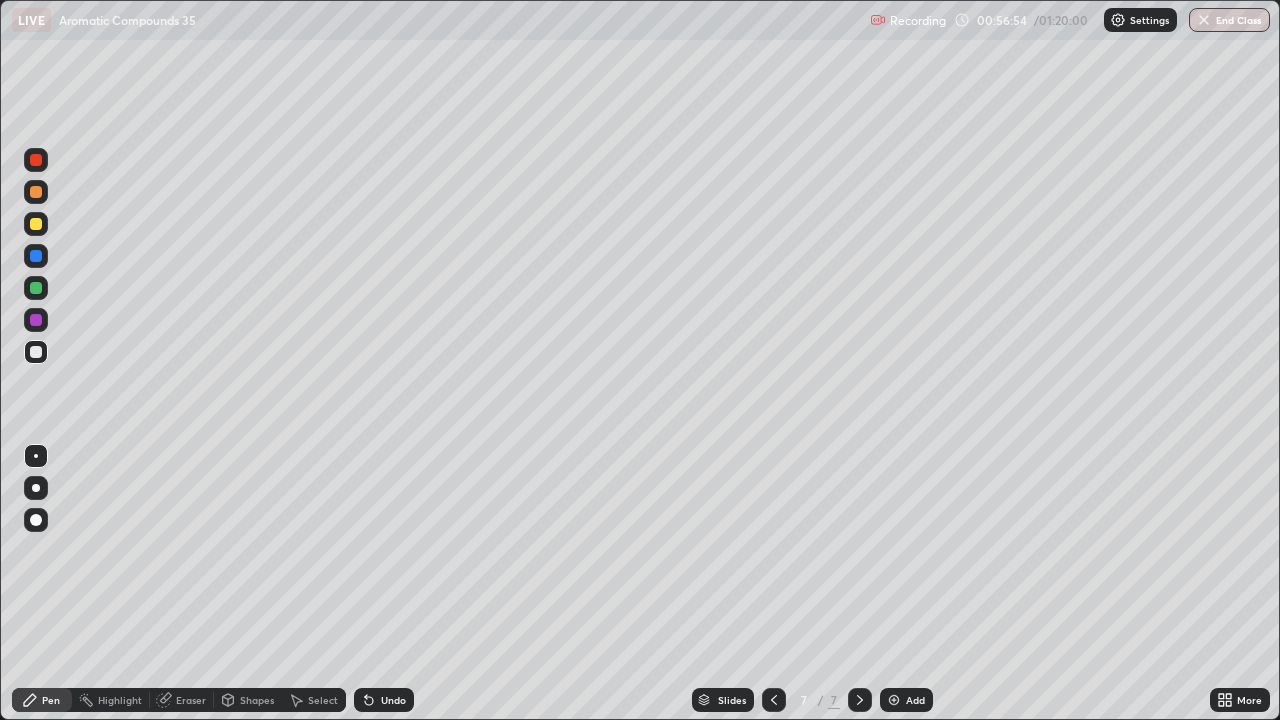 click on "Undo" at bounding box center (393, 700) 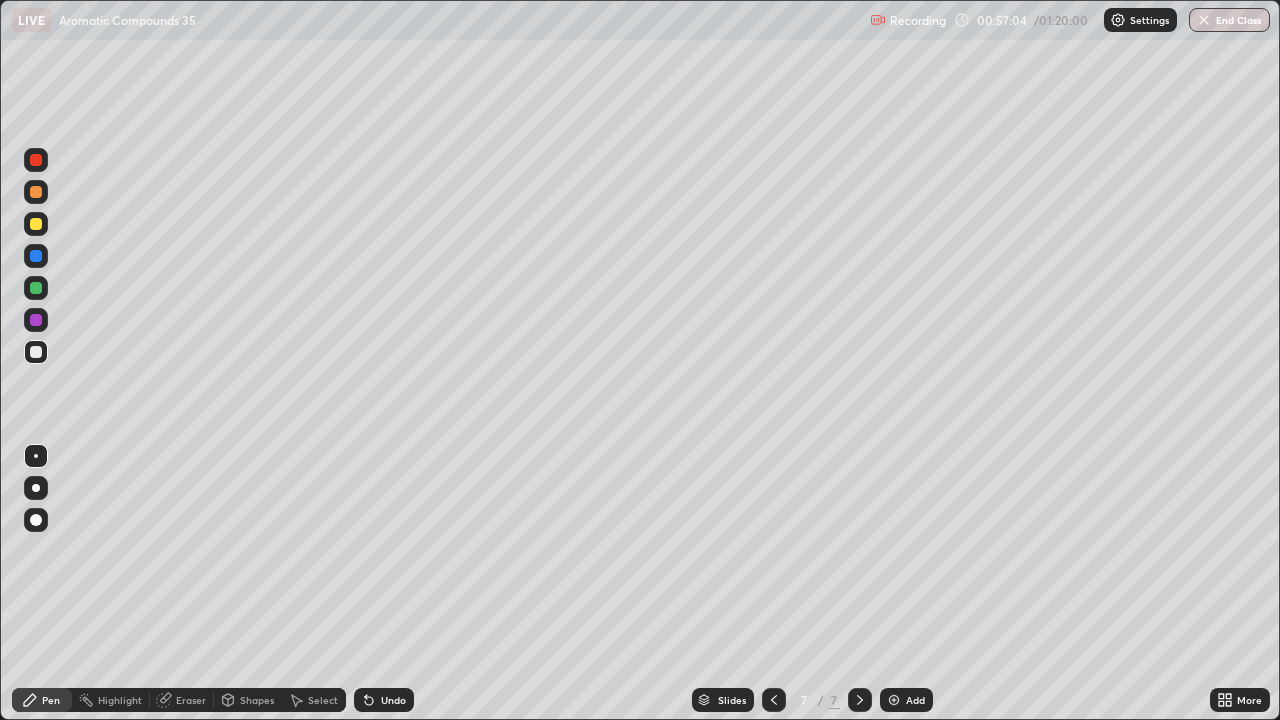 click at bounding box center [36, 224] 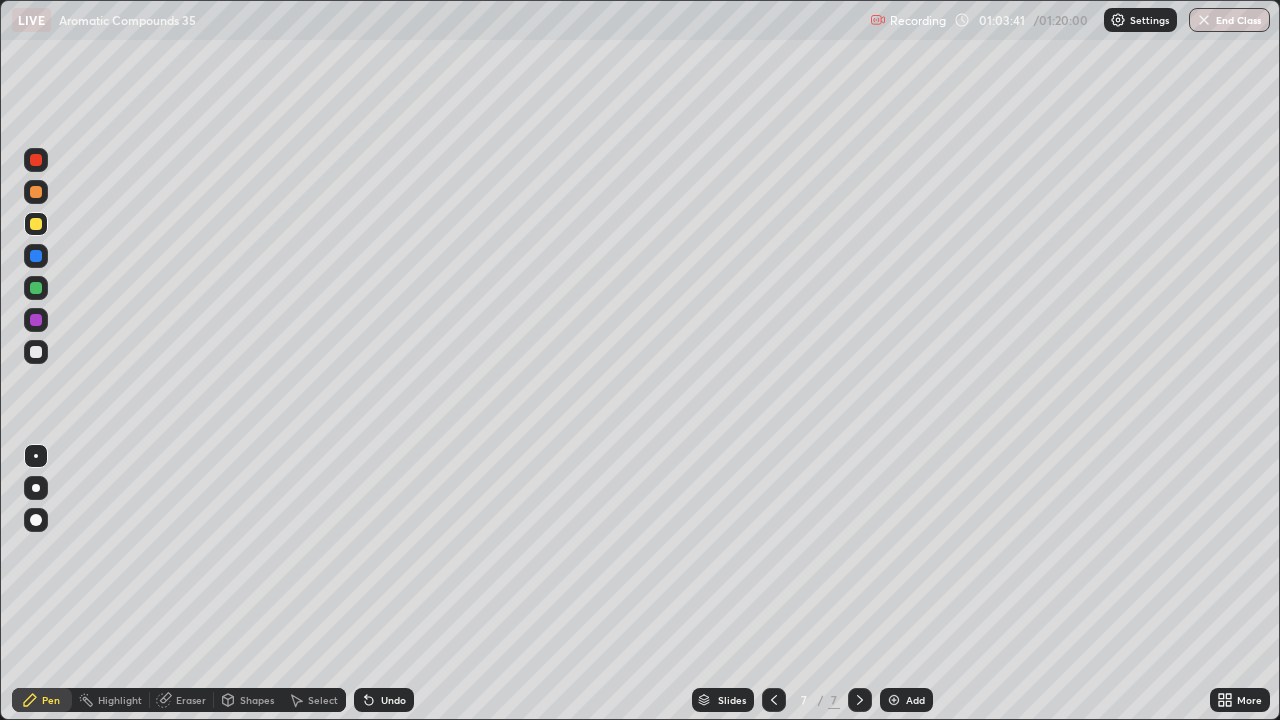 click at bounding box center (894, 700) 